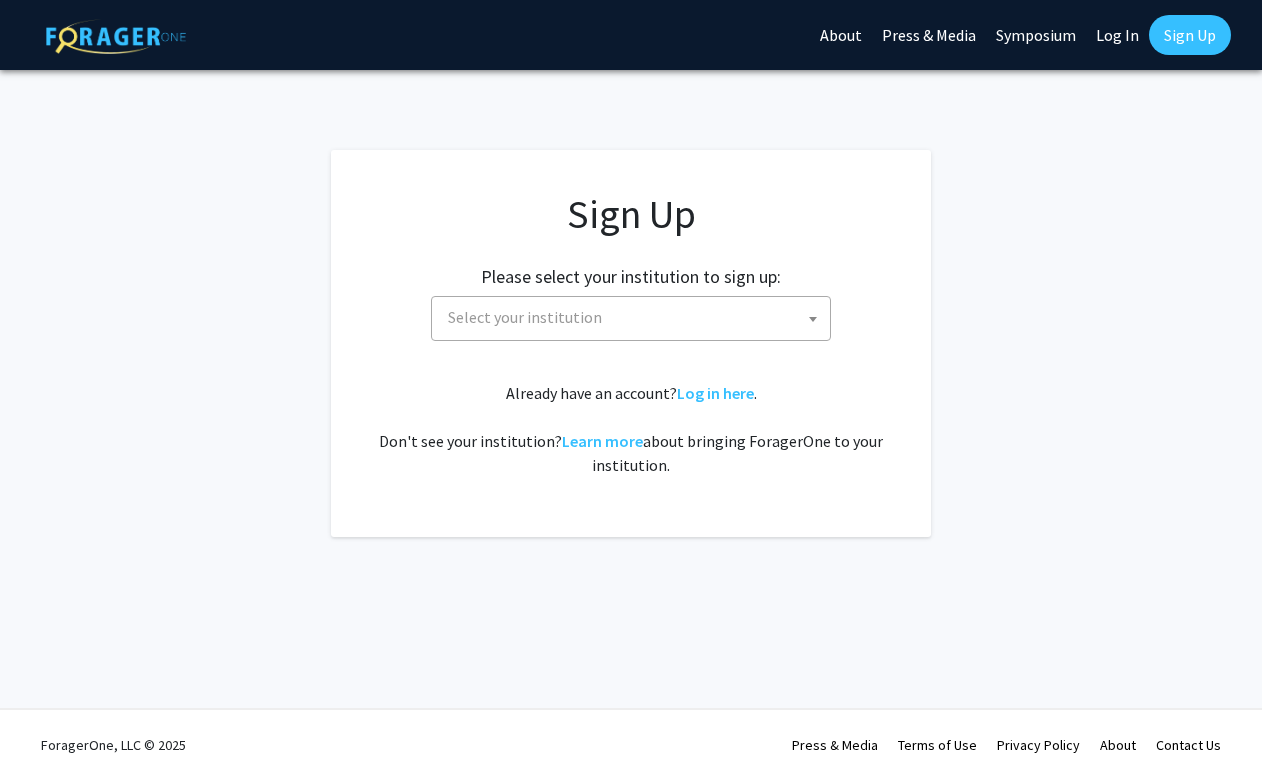 scroll, scrollTop: 0, scrollLeft: 0, axis: both 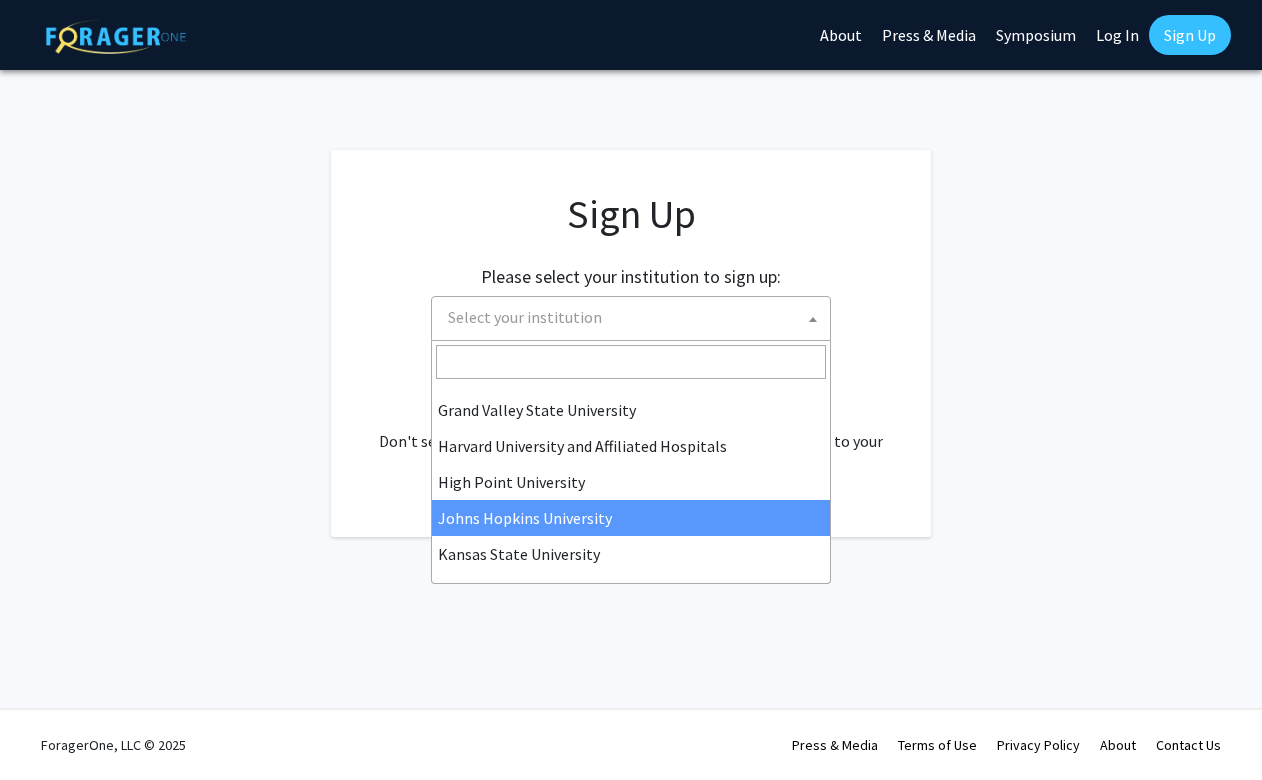 select on "1" 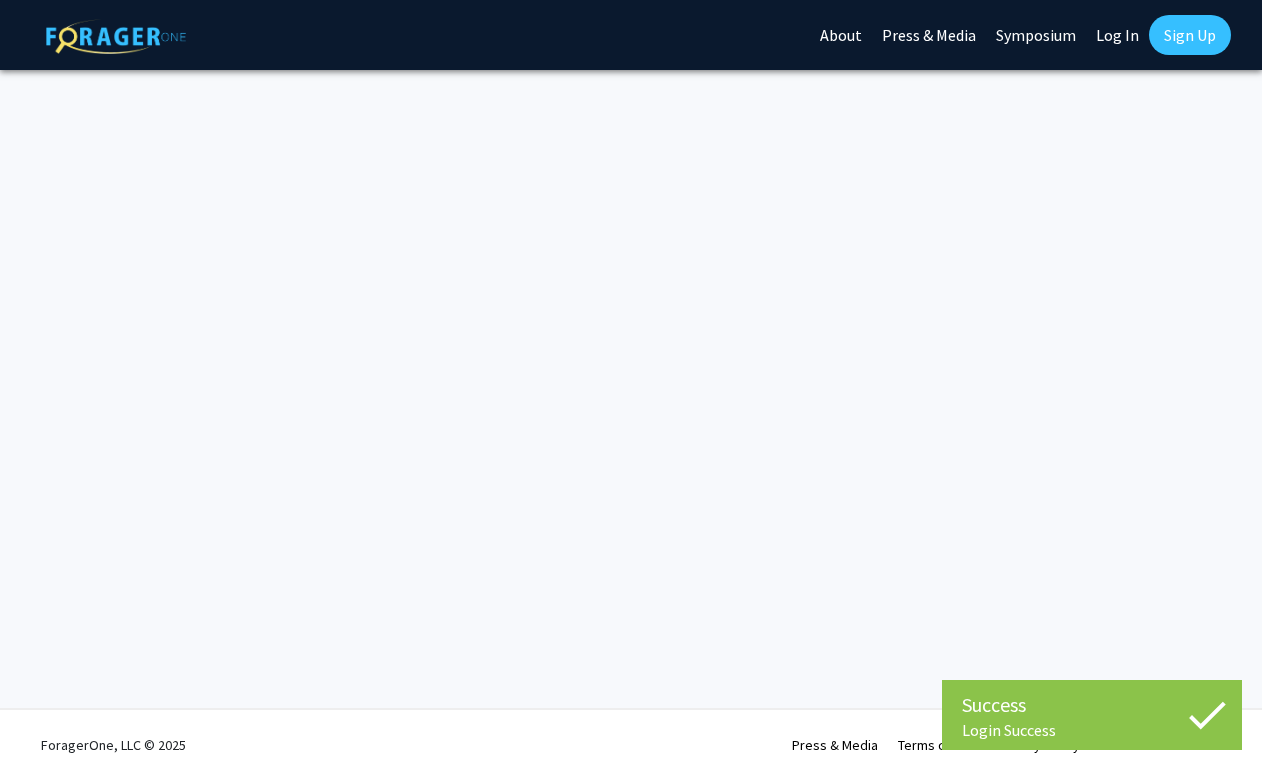 scroll, scrollTop: 0, scrollLeft: 0, axis: both 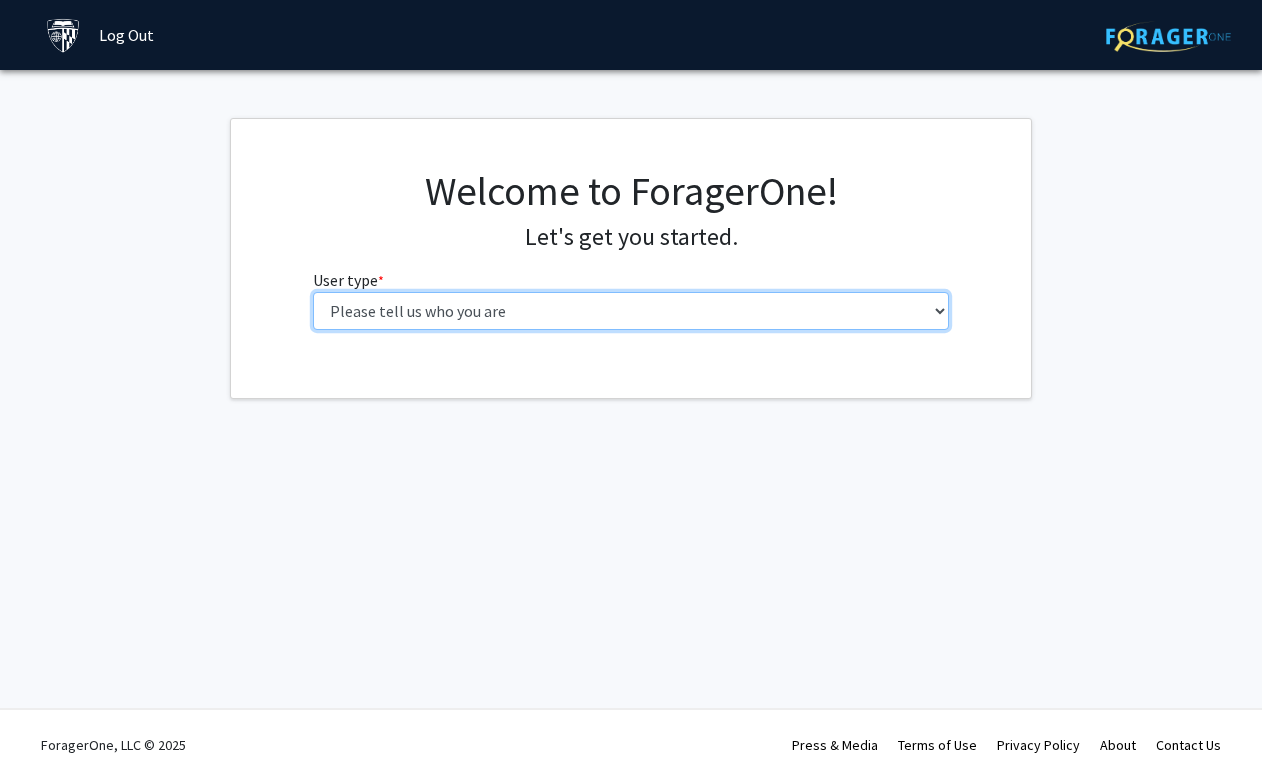 click on "Please tell us who you are  Undergraduate Student   Master's Student   Doctoral Candidate (PhD, MD, DMD, PharmD, etc.)   Postdoctoral Researcher / Research Staff / Medical Resident / Medical Fellow   Faculty   Administrative Staff" at bounding box center [631, 311] 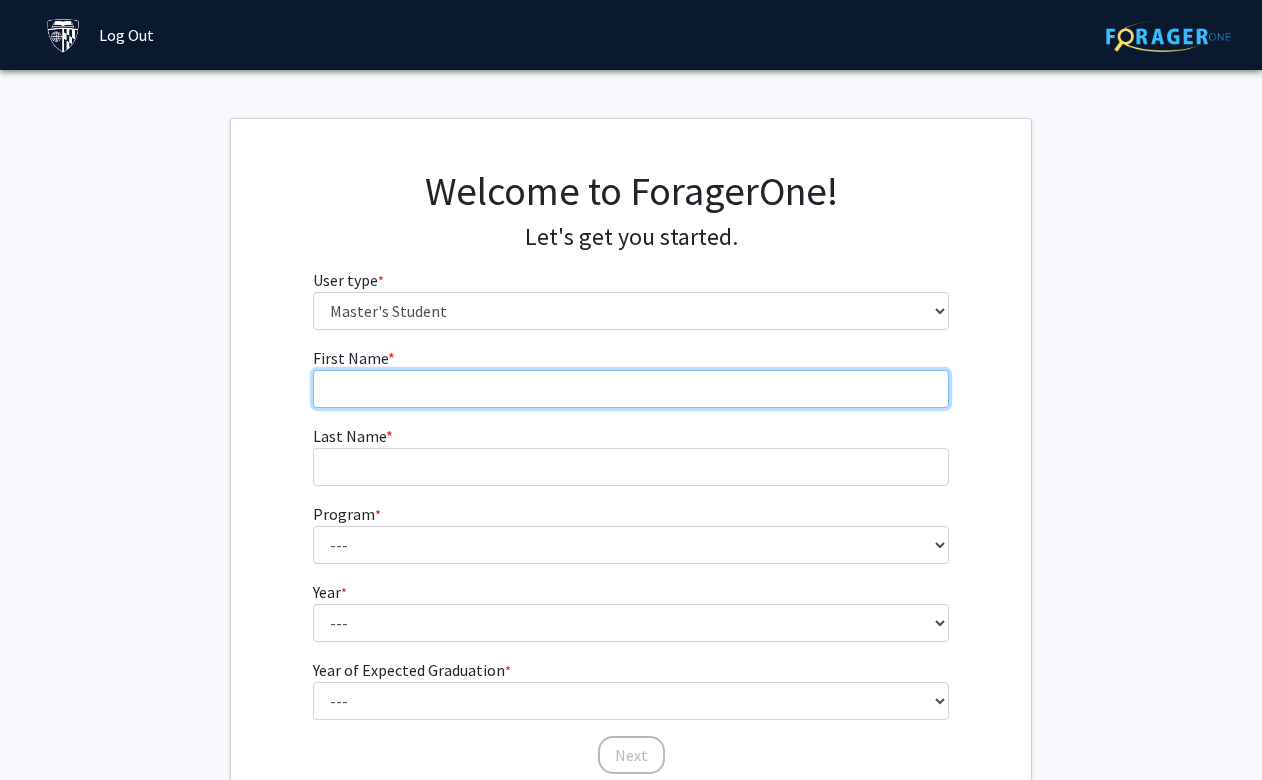 click on "First Name * required" at bounding box center [631, 389] 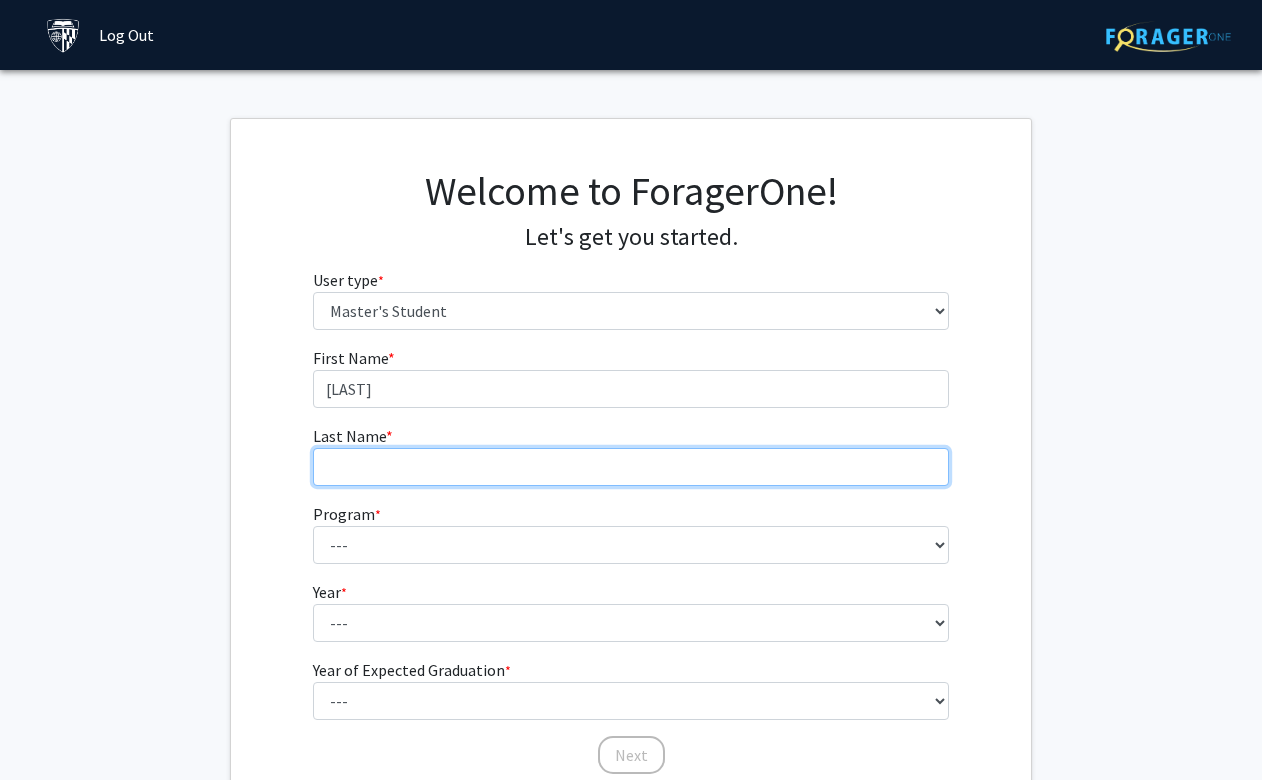 type on "[LAST]" 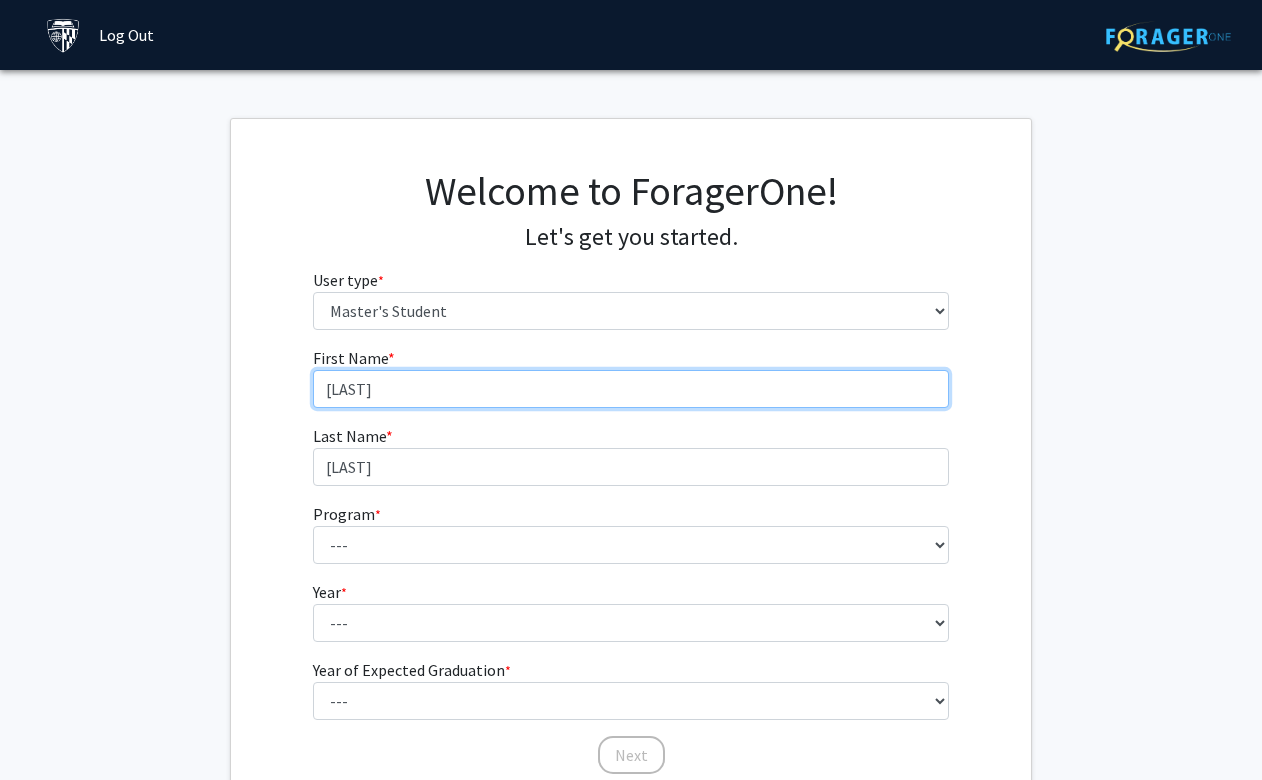 scroll, scrollTop: 27, scrollLeft: 0, axis: vertical 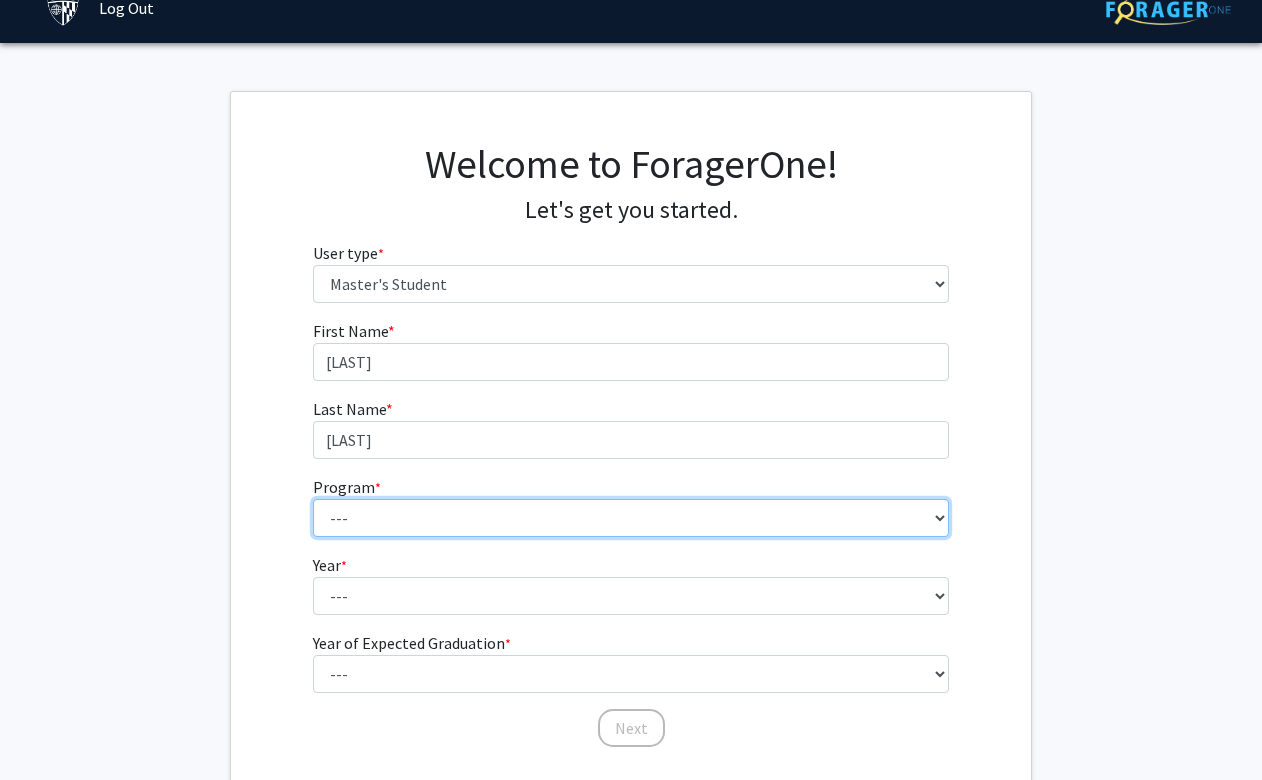 click on "---  Anatomy Education   Applied and Computational Mathematics   Applied Biomedical Engineering   Applied Economics   Applied Economics   Applied Health Sciences Informatics   Applied Mathematics and Statistics   Applied Physics   Applied Science in Community-Based Primary Health Care Programs in Global Health   Applied Science in Global Health Planning and Management   Applied Science in Humanitarian Health   Applied Science in Patient Safety and Healthcare Quality   Applied Science in Population Health Management   Applied Science in Spatial Analysis for Public Health   Artificial Intelligence   Audio Science: Acoustics   Audio Sciences: Recording and Production   Biochemistry and Molecular Biology   Bioengineering Innovation and Design   Bioethics   Bioinformatics   Biology   Biomedical Engineering   Biophysics   Biostatistics   Biotechnology   Biotechnology   Biotechnology Enterprise and Entrepreneurship   Business Administration   Business Analytics and Risk Management   Civil Engineering   Classics" at bounding box center (631, 518) 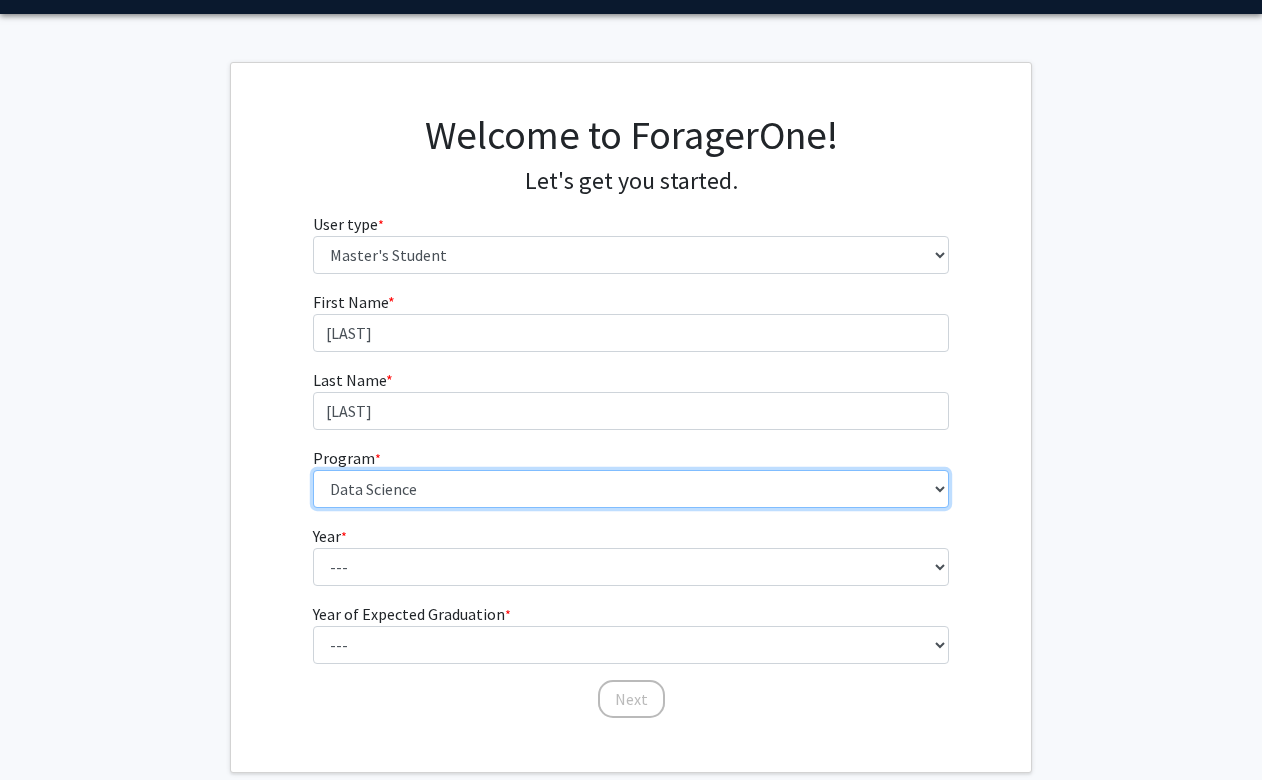 scroll, scrollTop: 64, scrollLeft: 0, axis: vertical 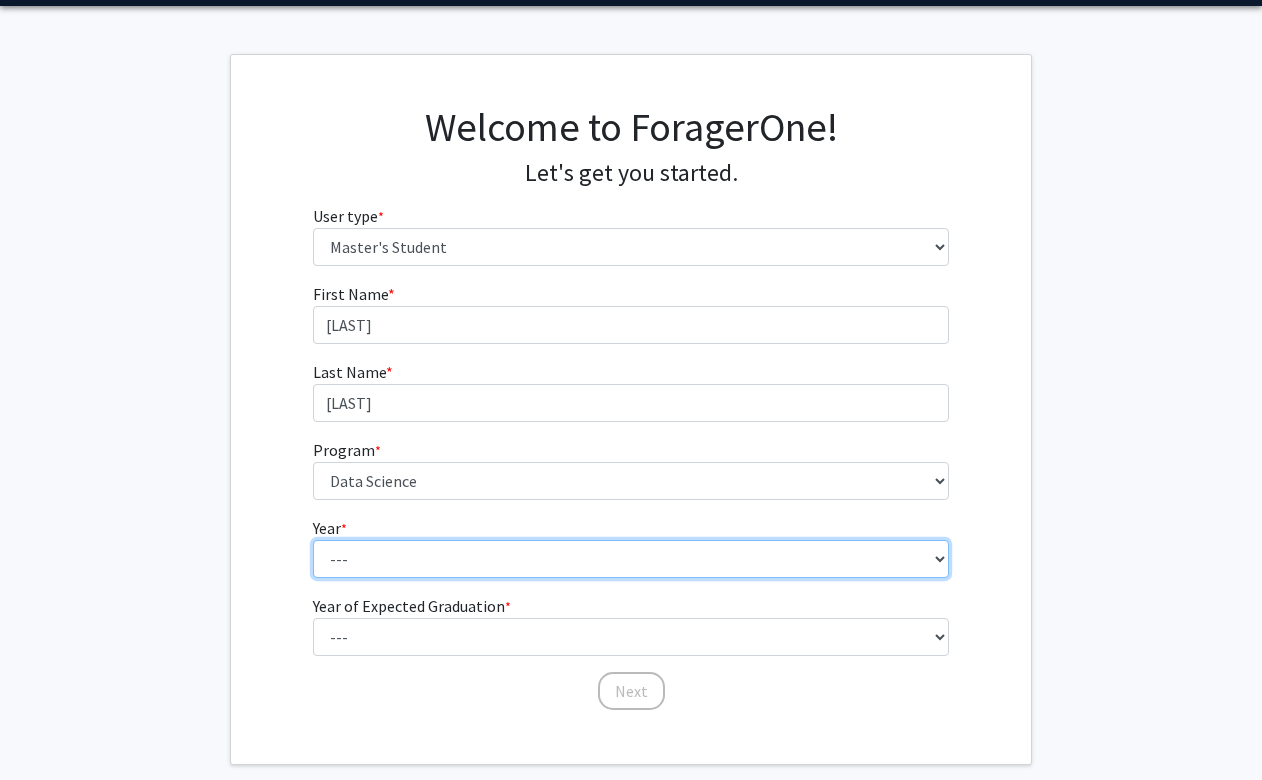 click on "---  First Year   Second Year" at bounding box center (631, 559) 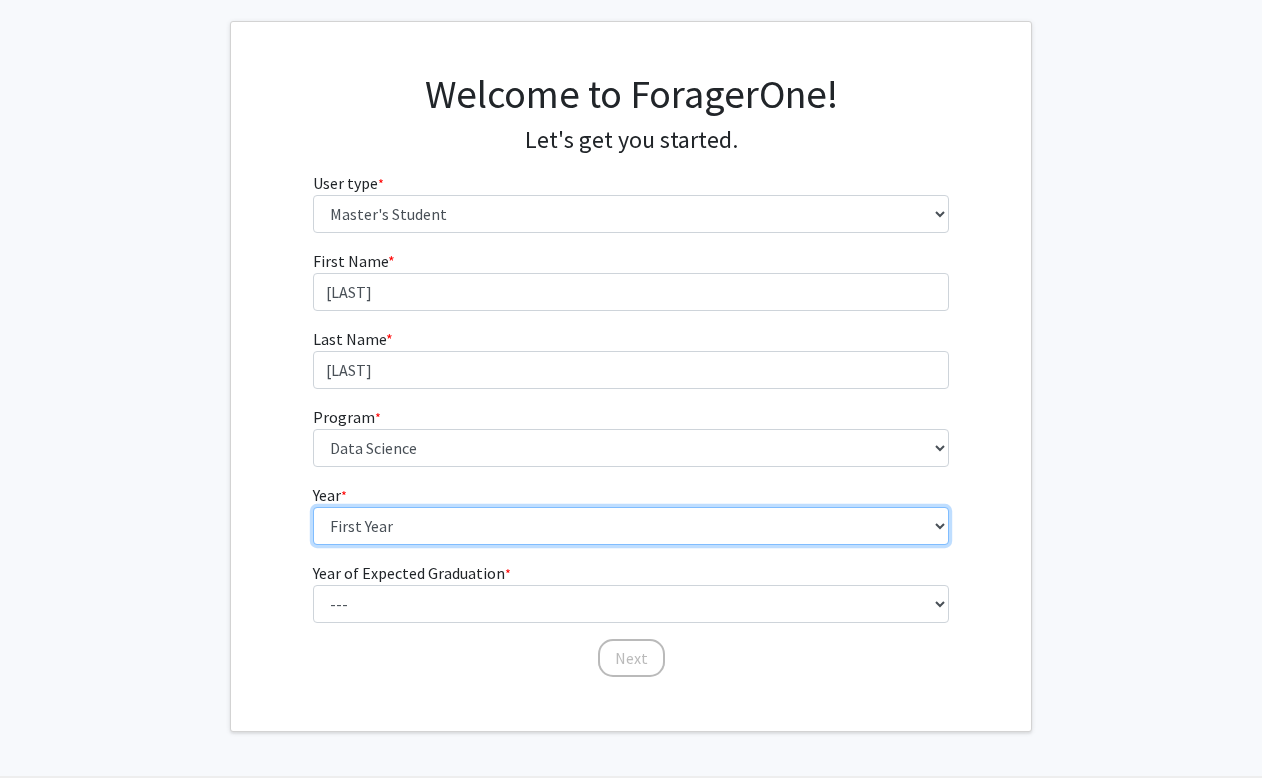 scroll, scrollTop: 111, scrollLeft: 0, axis: vertical 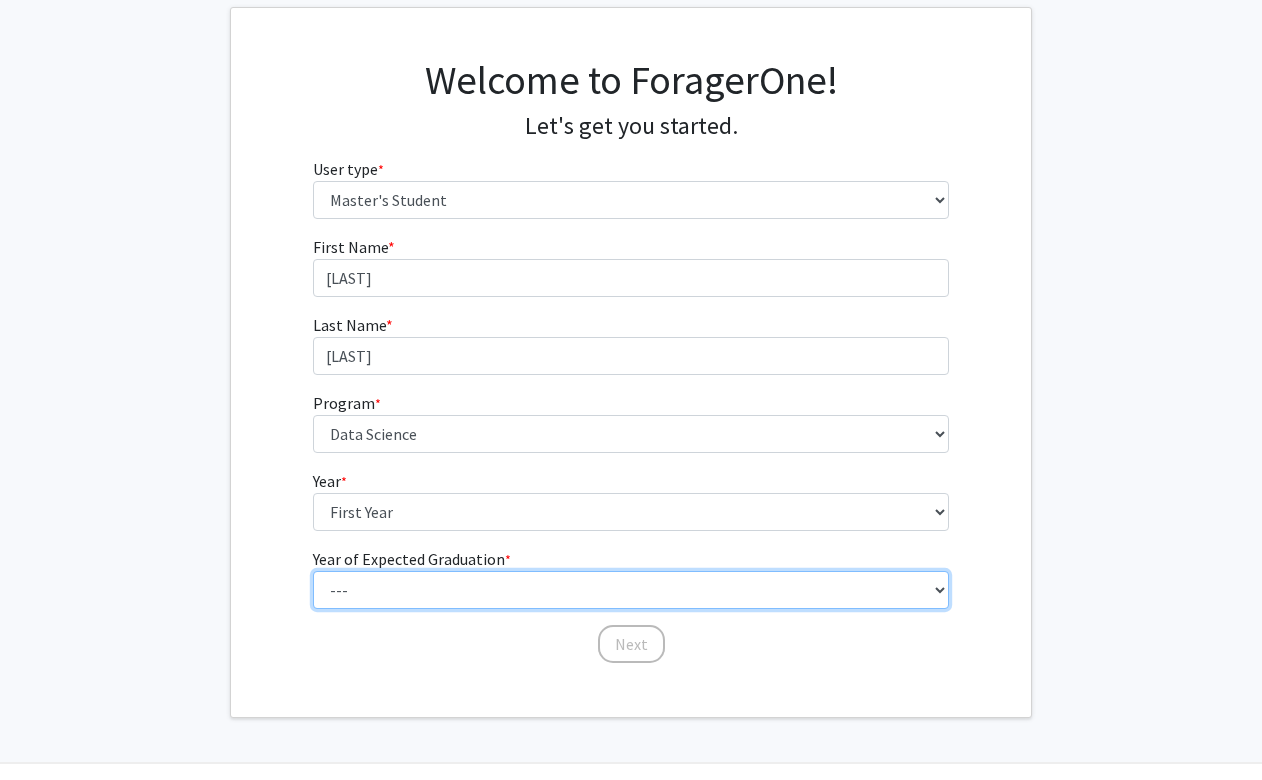 click on "---  2025   2026   2027   2028   2029   2030   2031   2032   2033   2034" at bounding box center [631, 590] 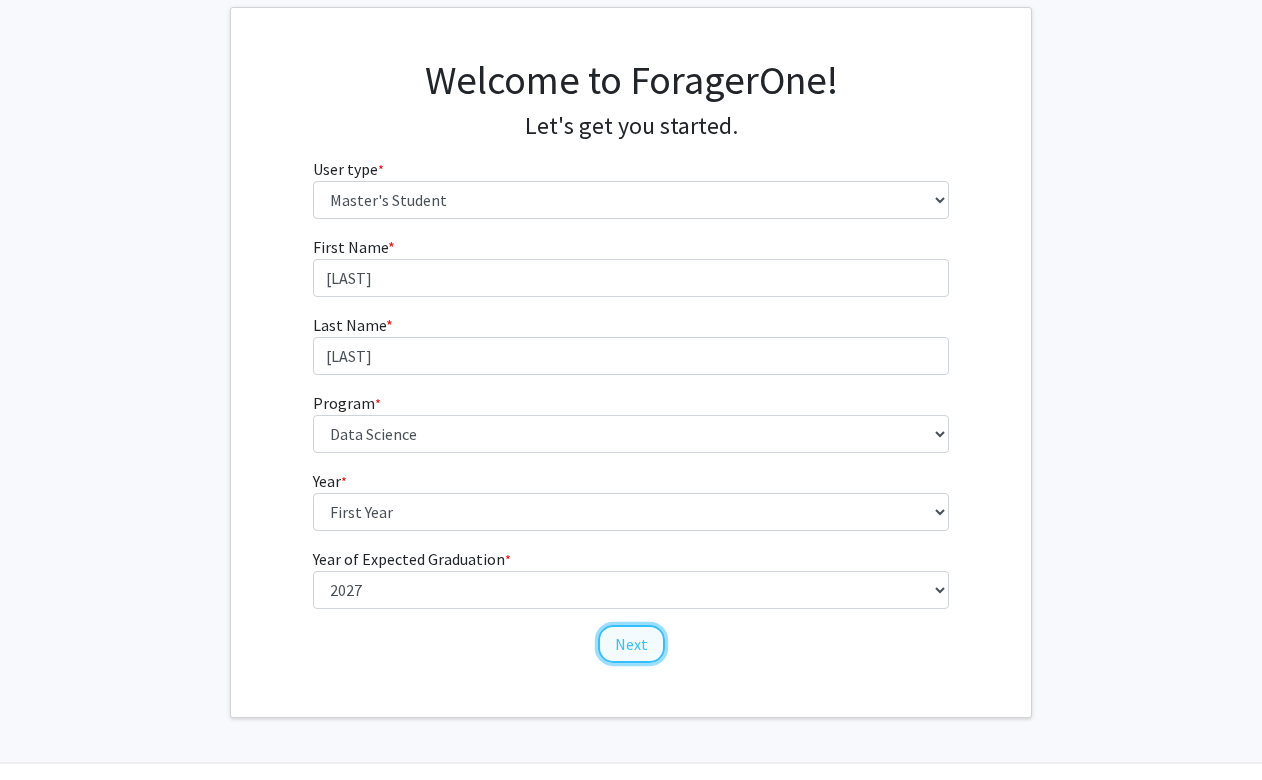click on "Next" 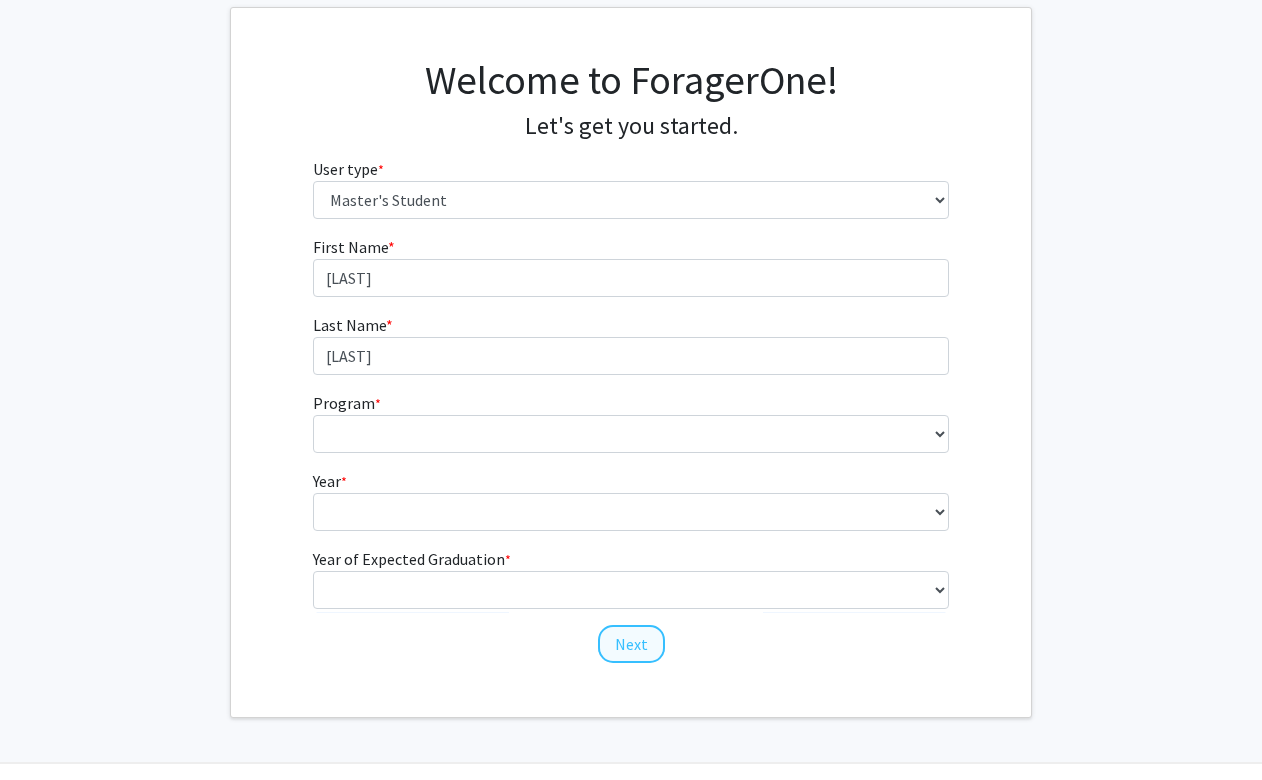 scroll, scrollTop: 0, scrollLeft: 0, axis: both 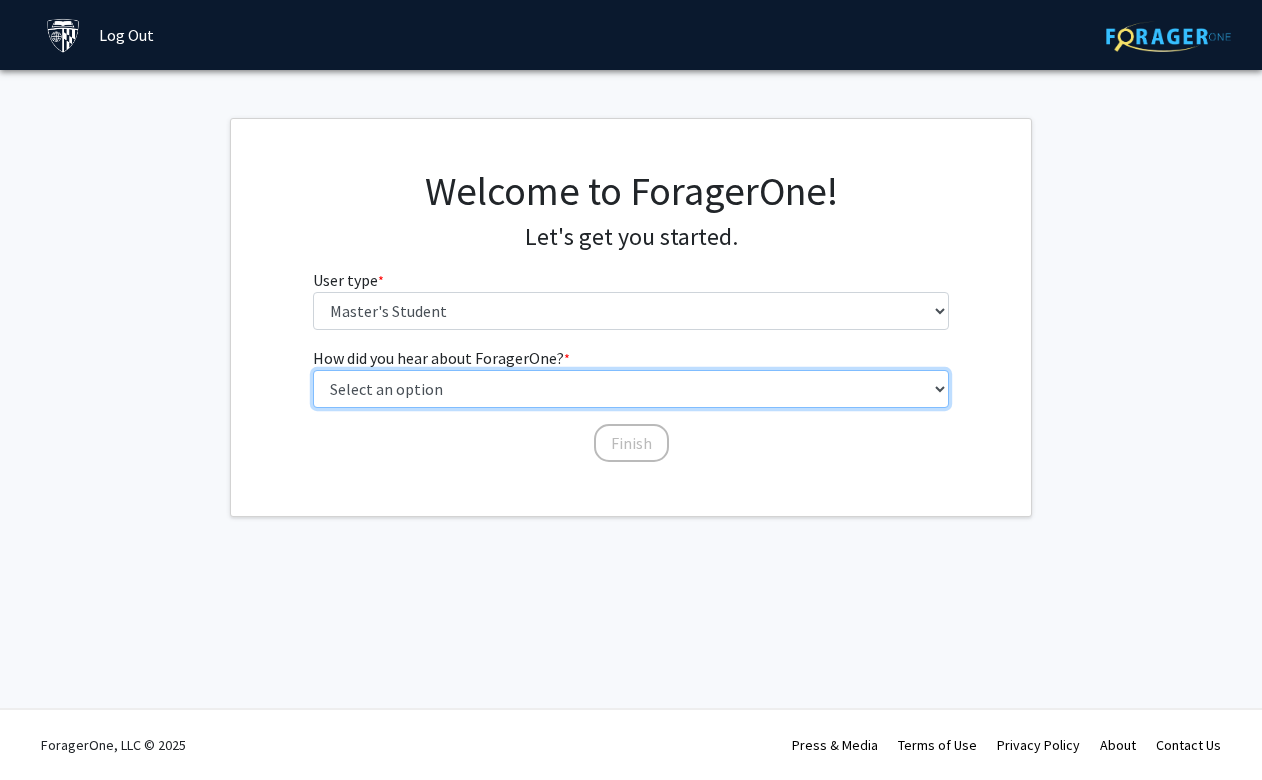 click on "Select an option  Peer/student recommendation   Faculty/staff recommendation   University website   University email or newsletter   Other" at bounding box center [631, 389] 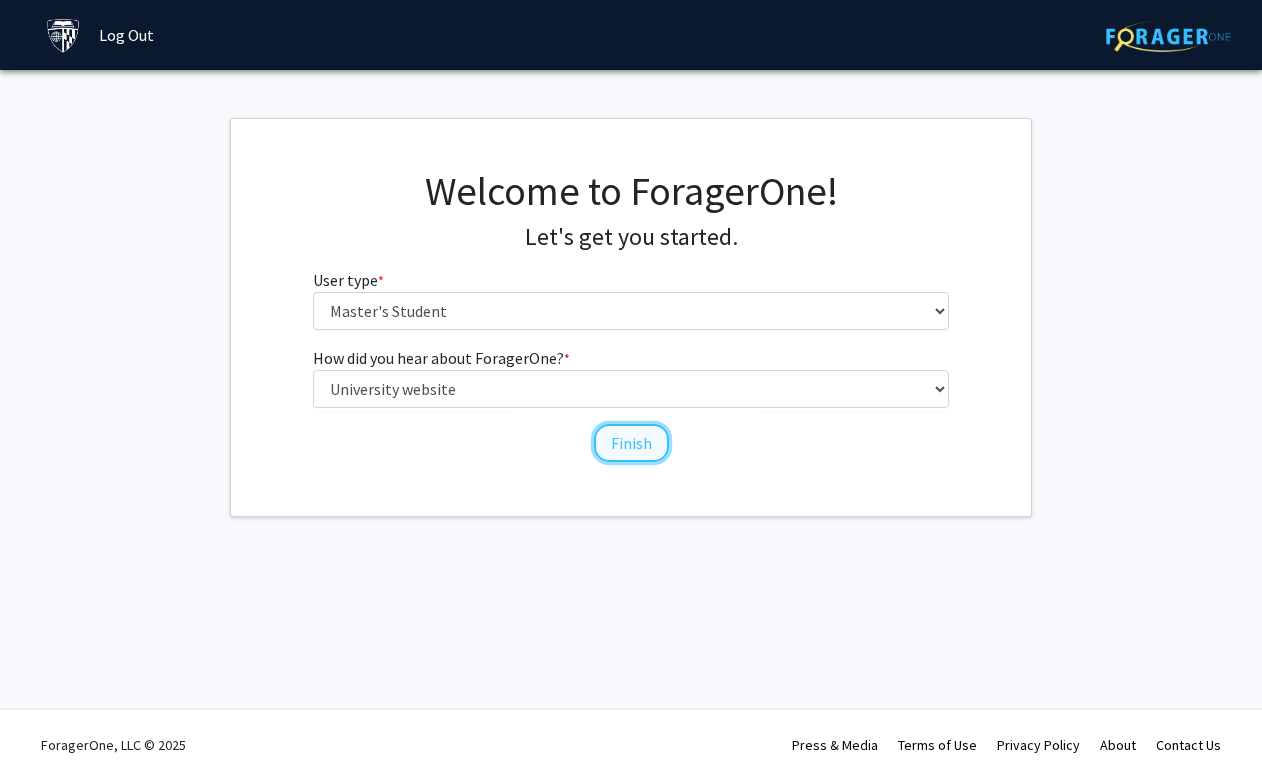 click on "Finish" 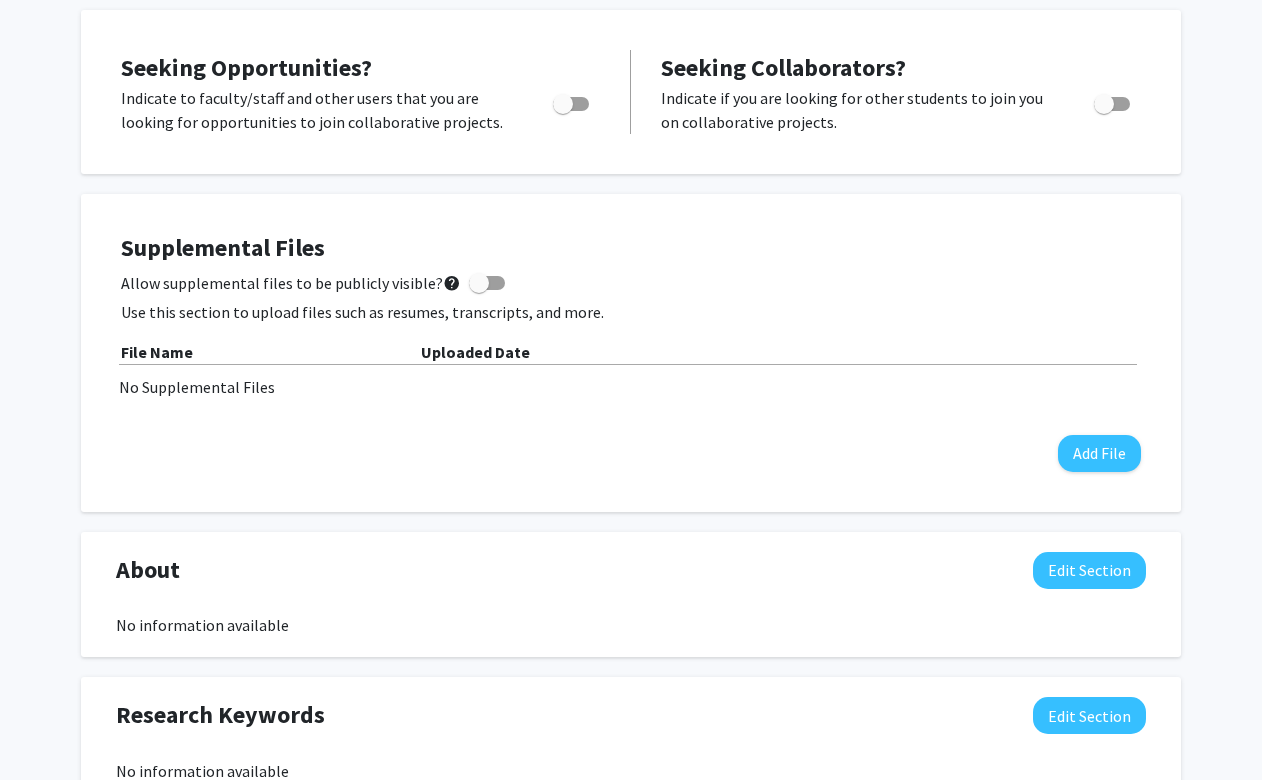 scroll, scrollTop: 0, scrollLeft: 0, axis: both 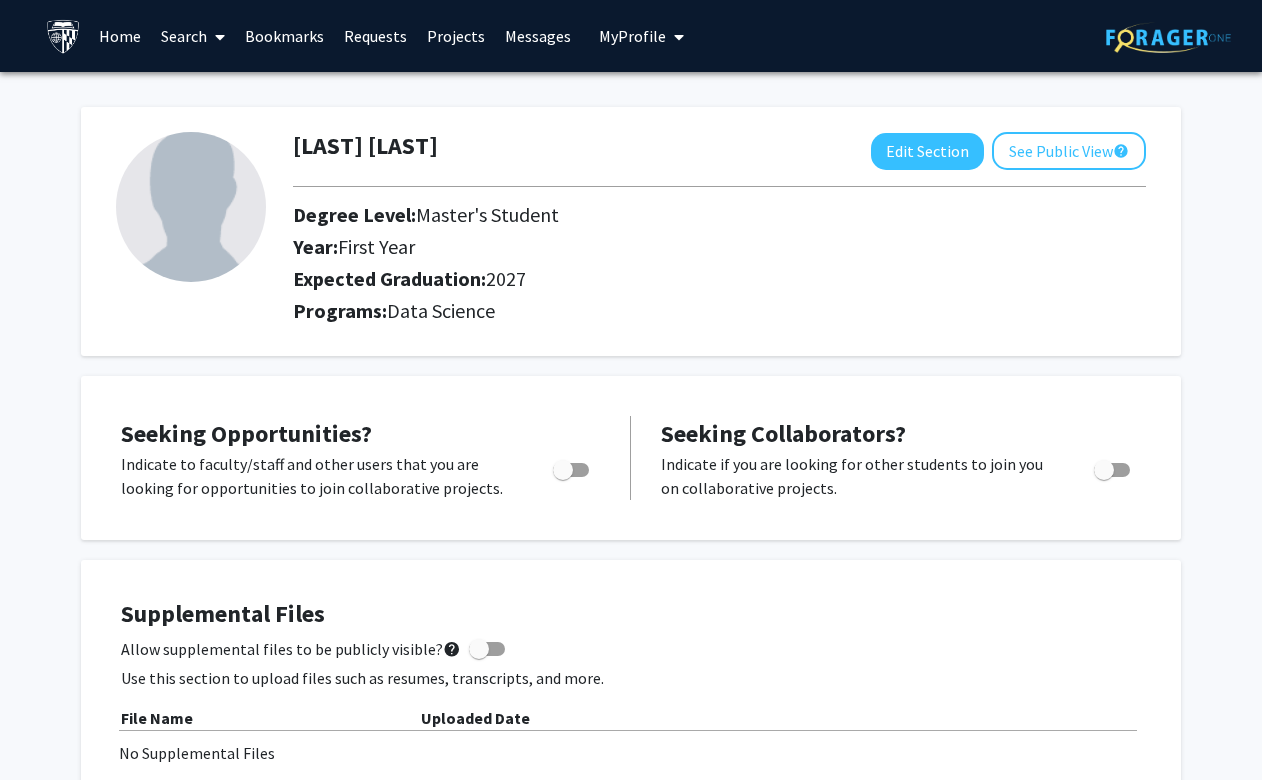 click 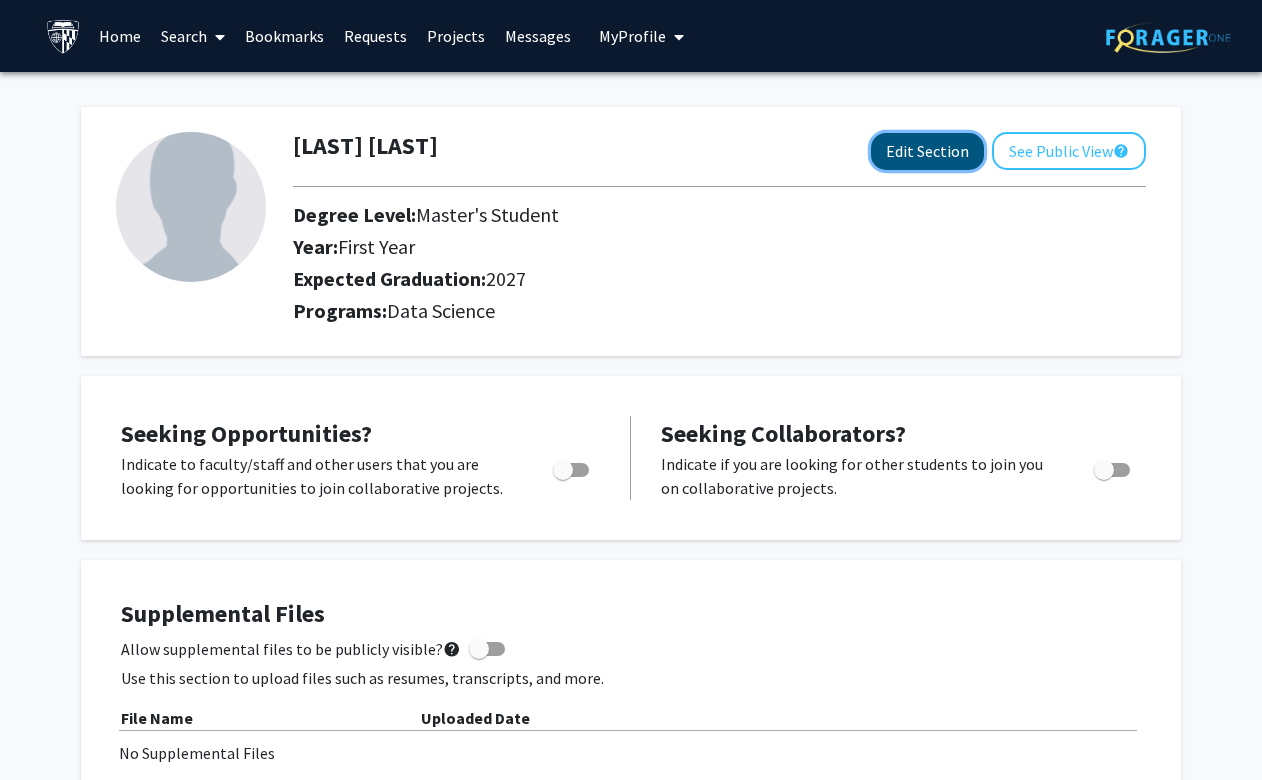 click on "Edit Section" 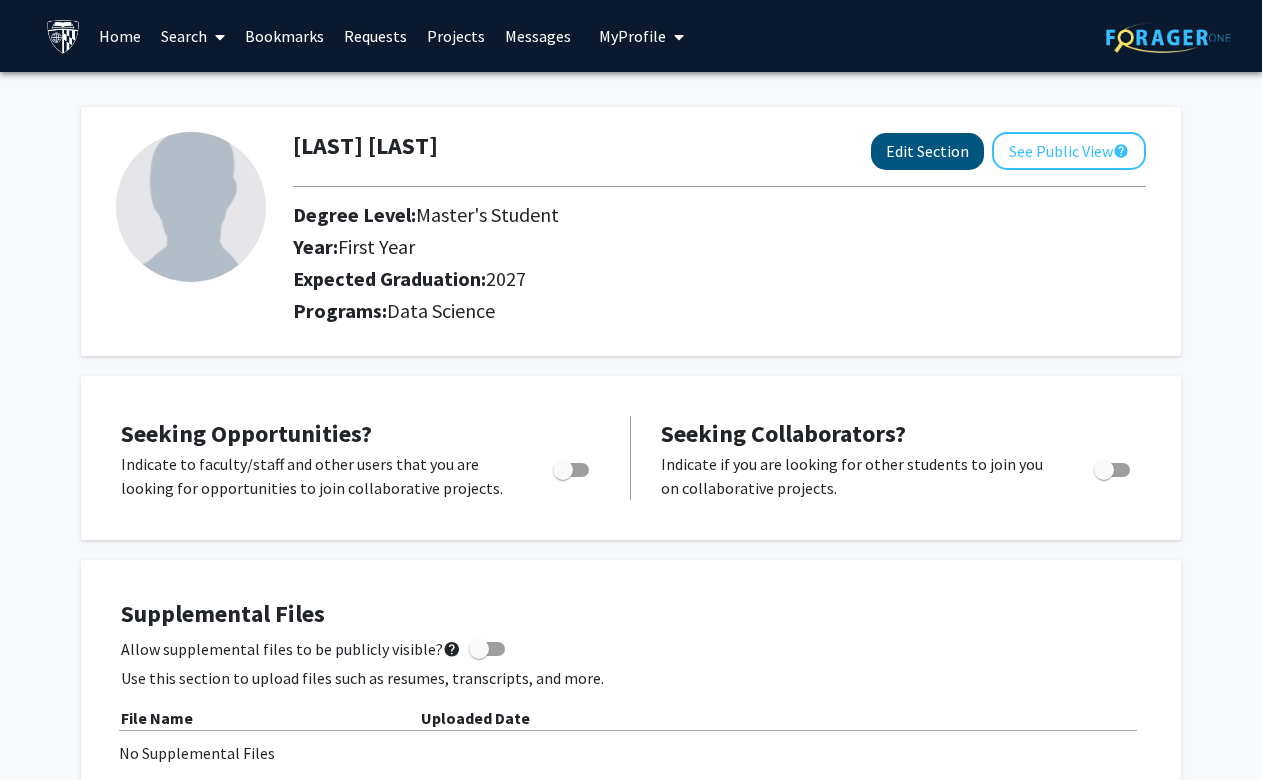select on "first_year" 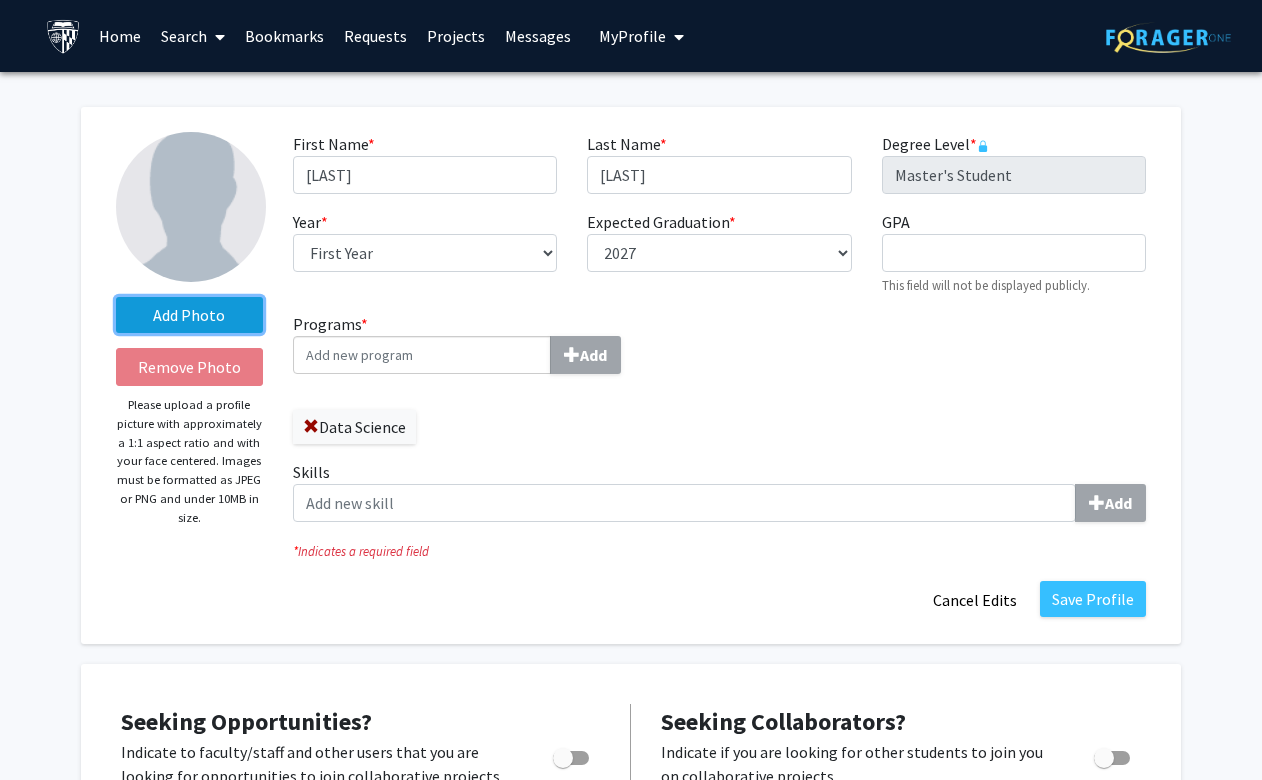click on "Add Photo" 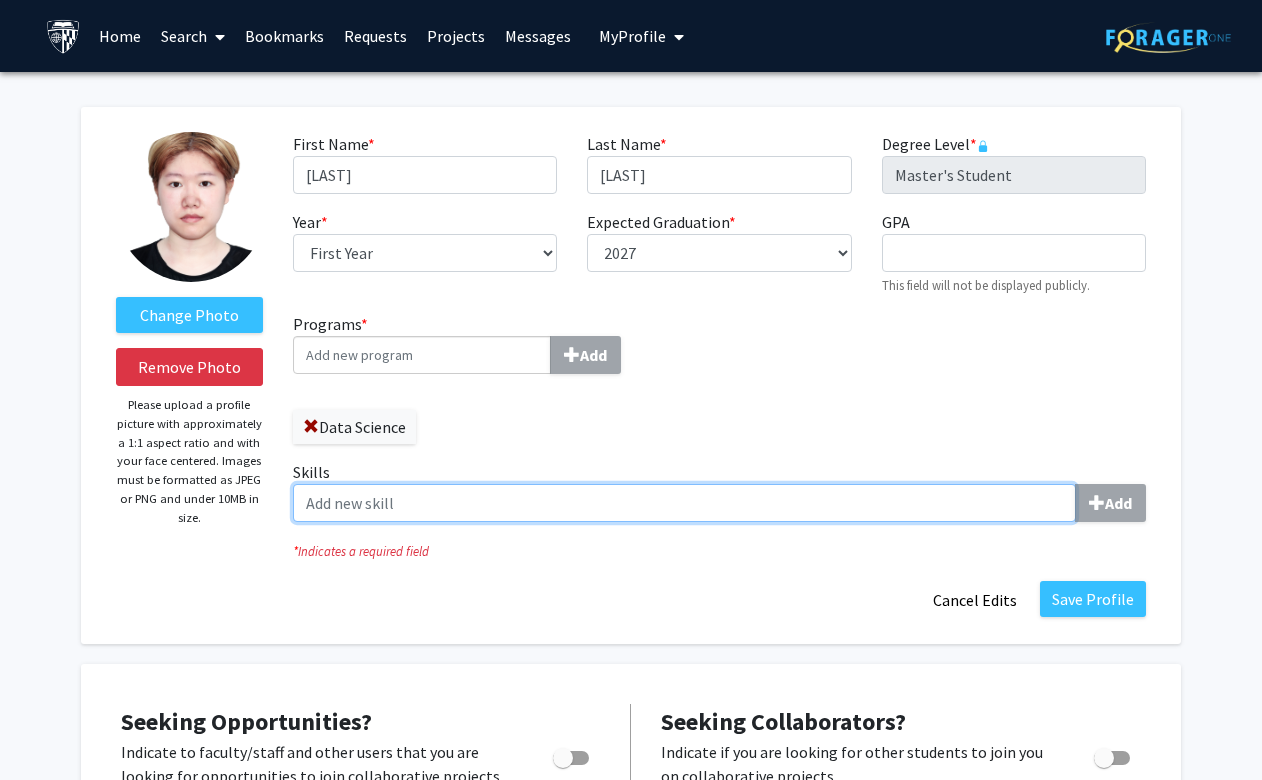 click on "Skills  Add" 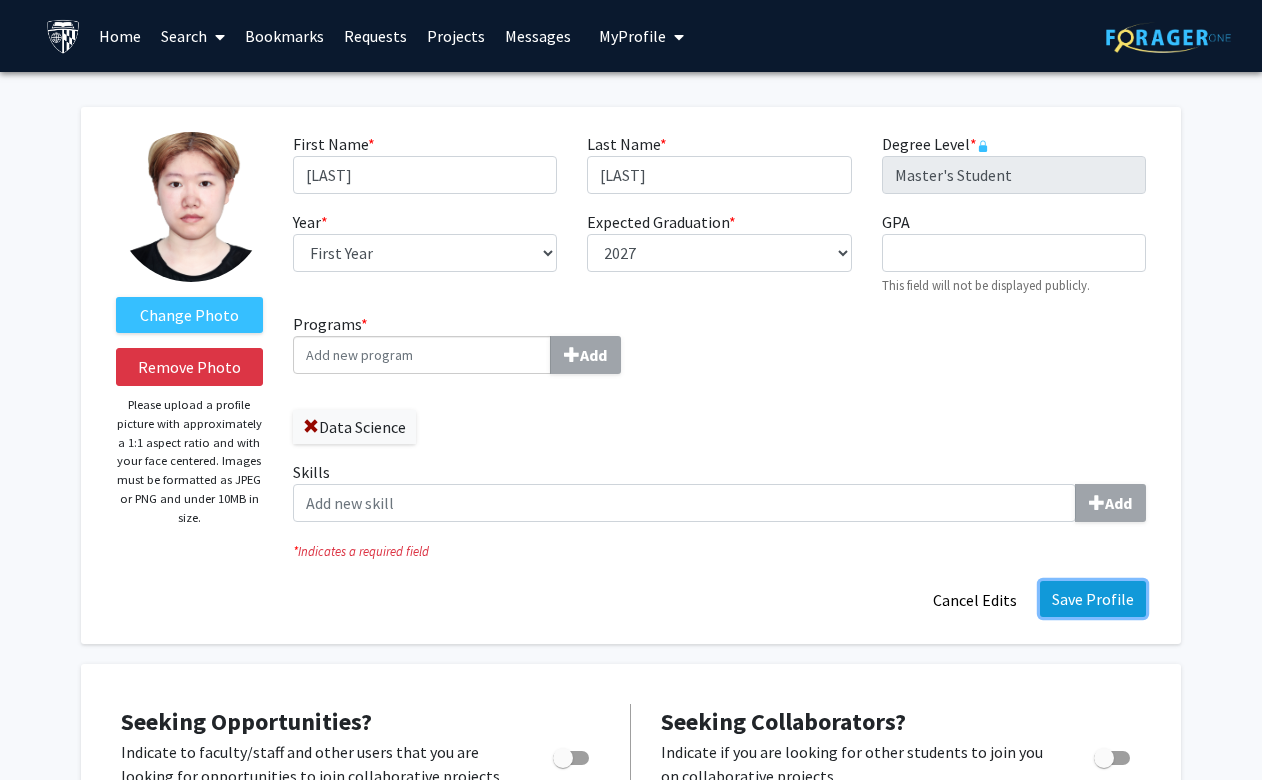 click on "Save Profile" 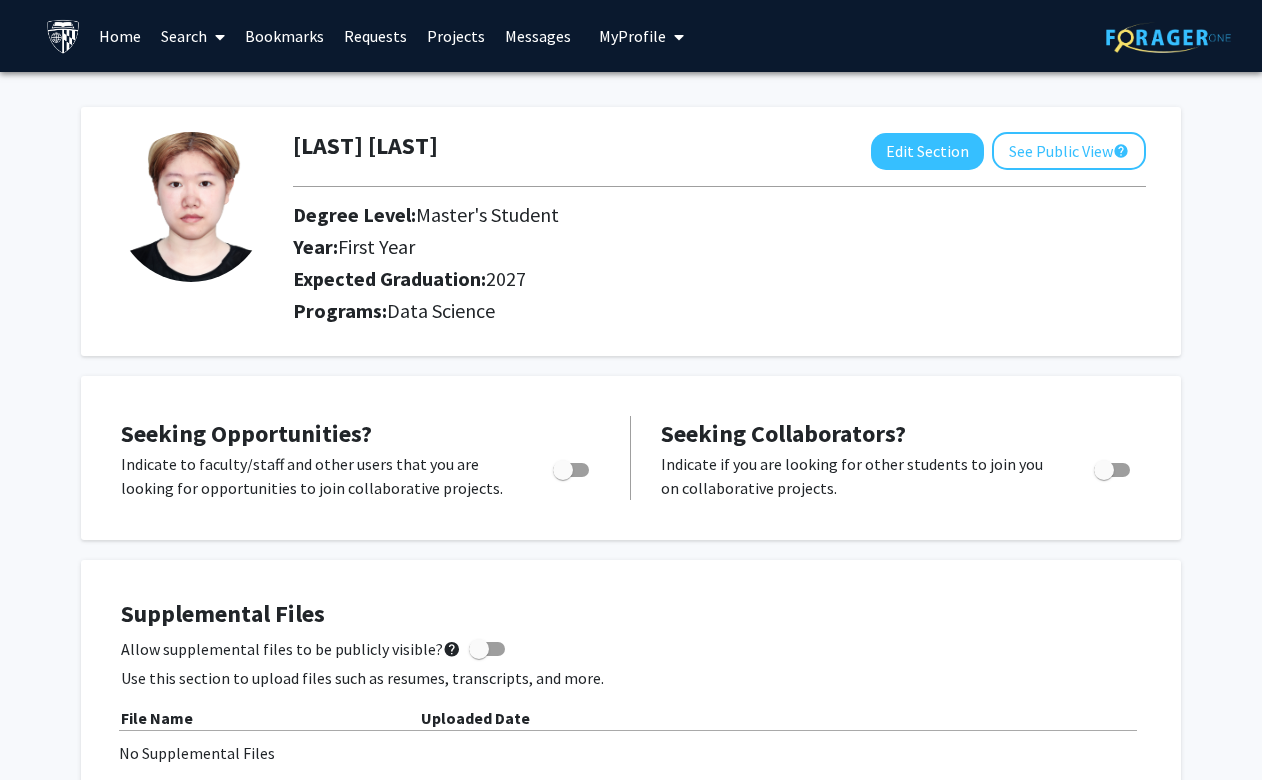 click at bounding box center [571, 470] 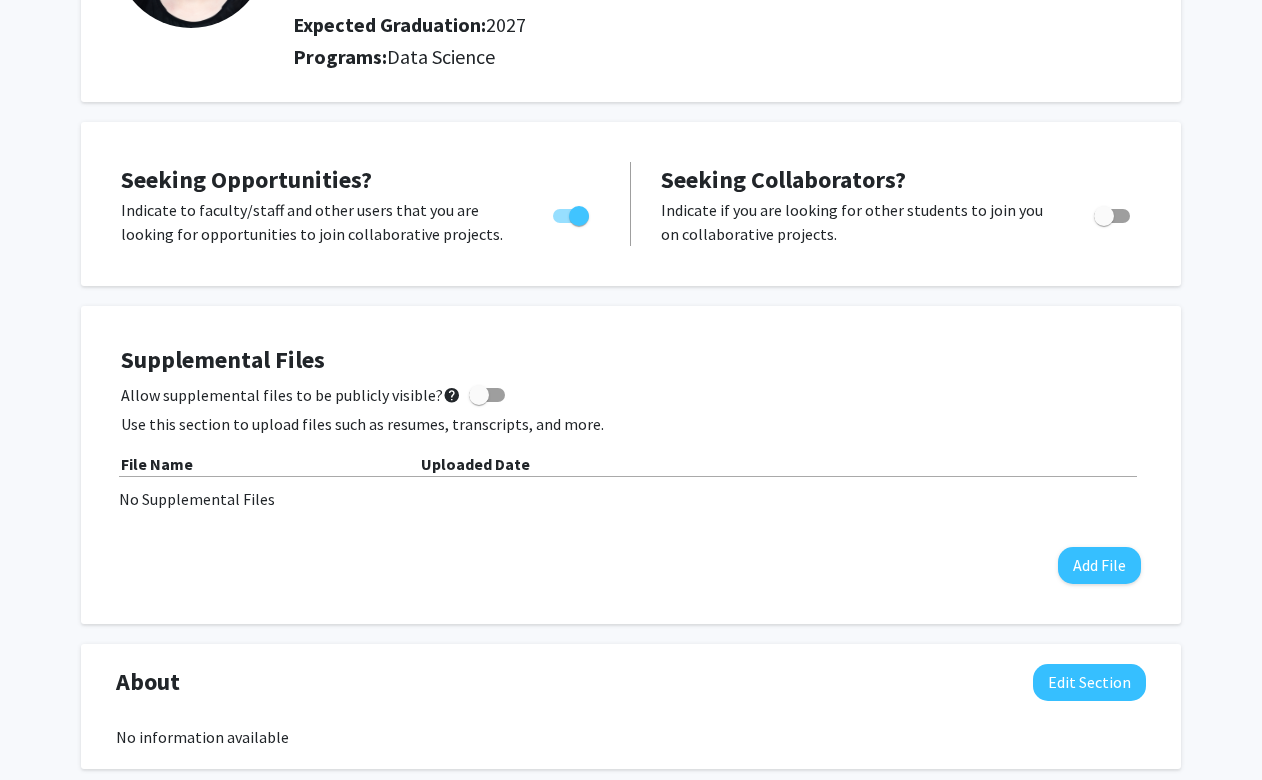 scroll, scrollTop: 0, scrollLeft: 0, axis: both 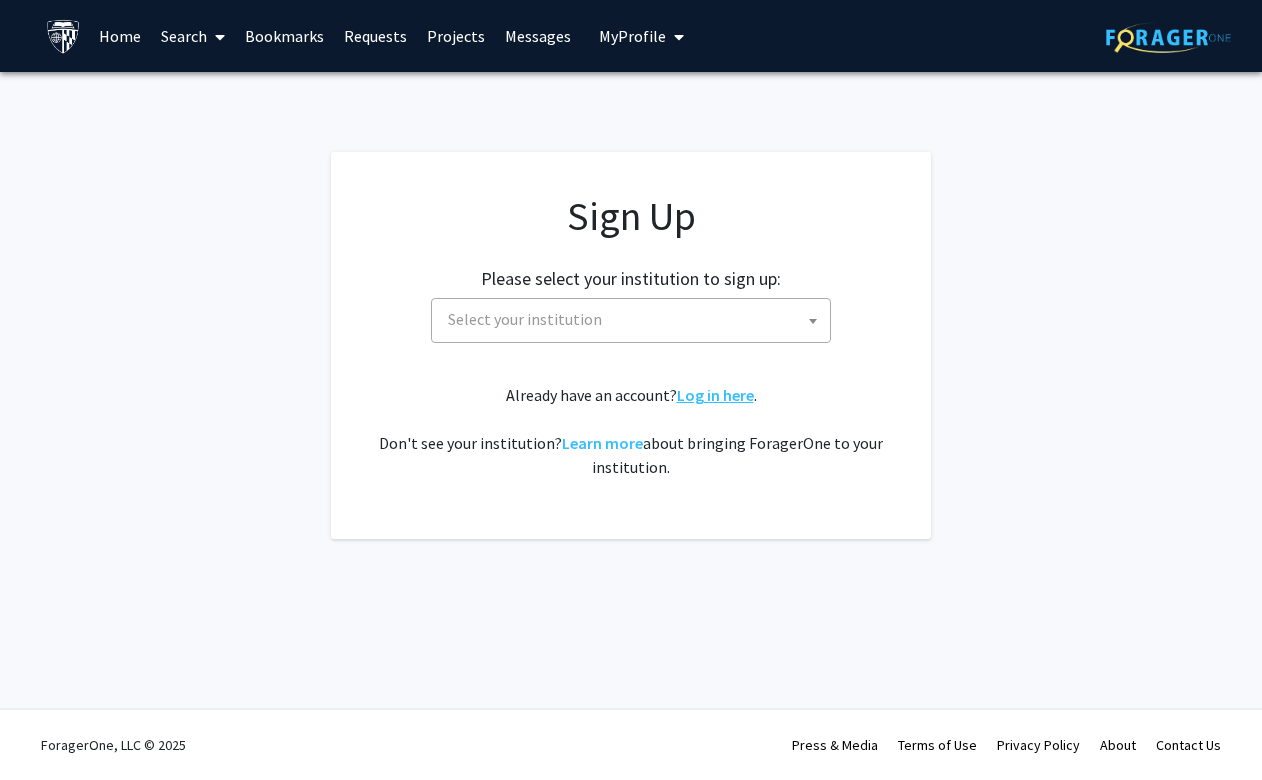 click on "Log in here" 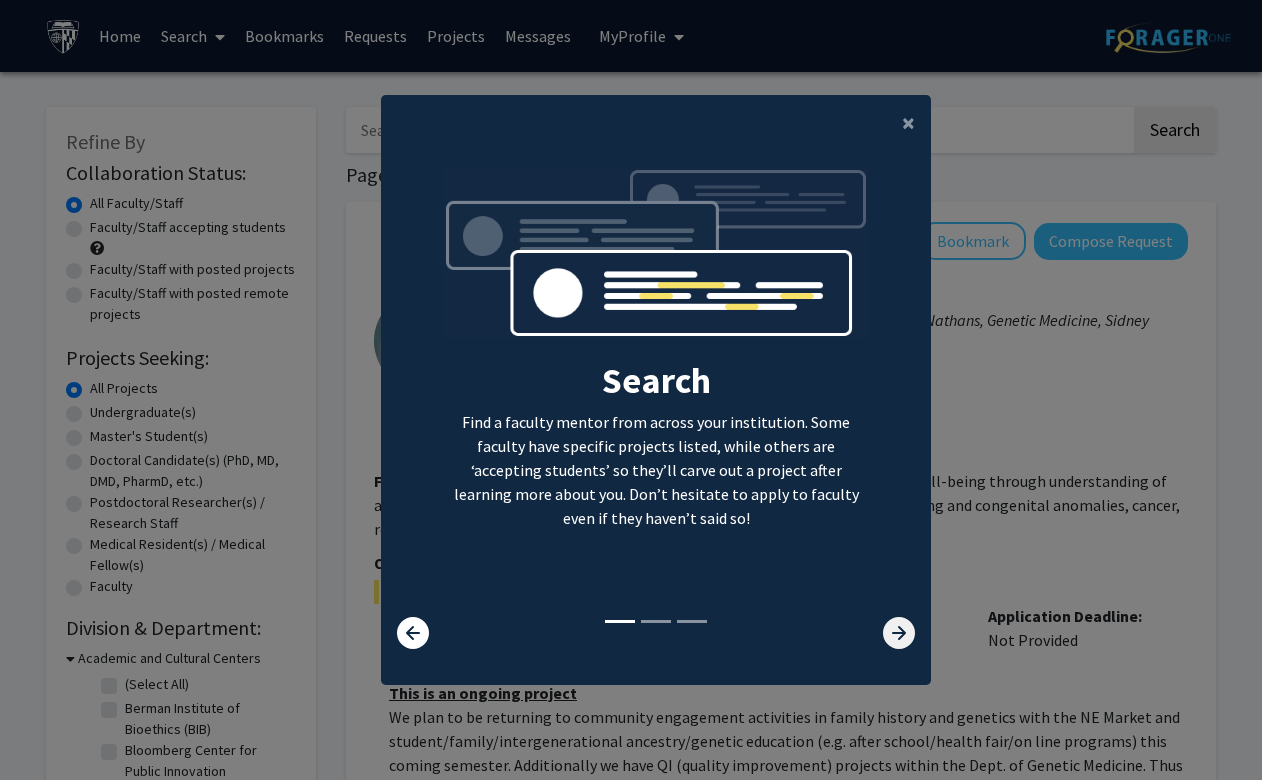 click 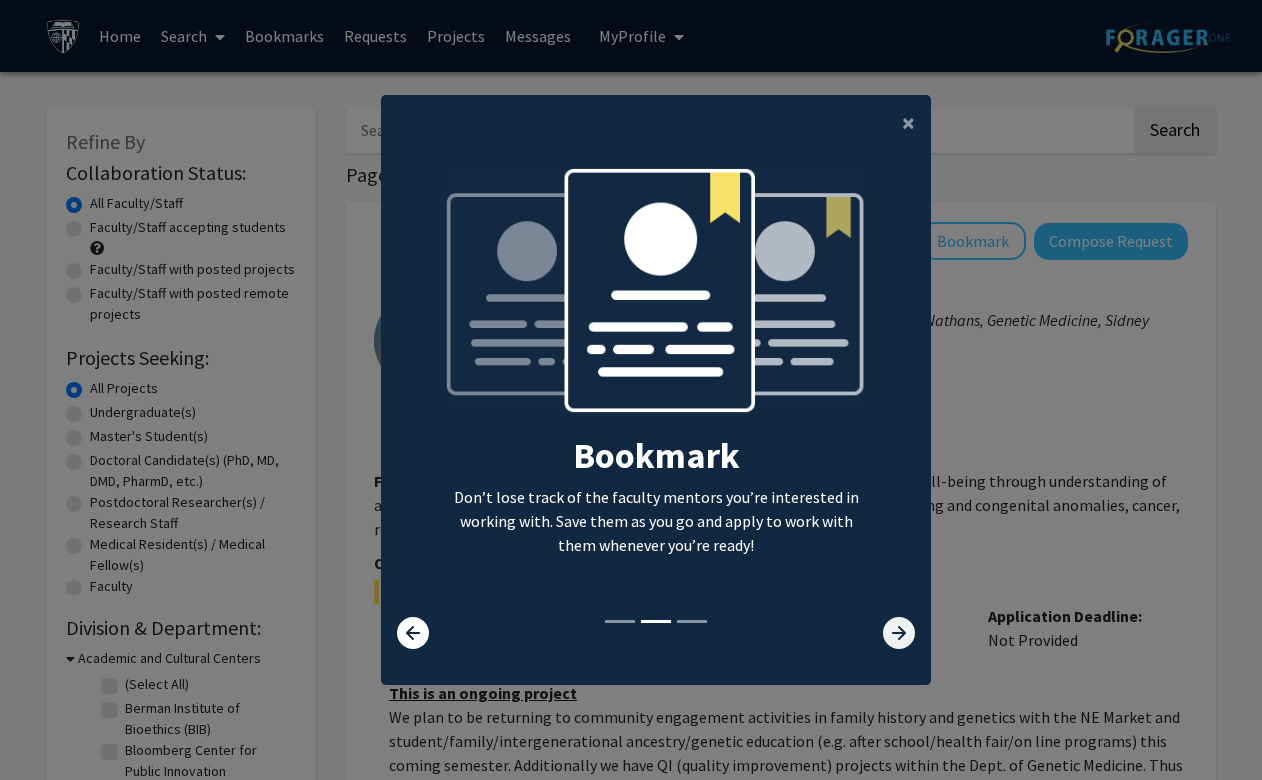 click 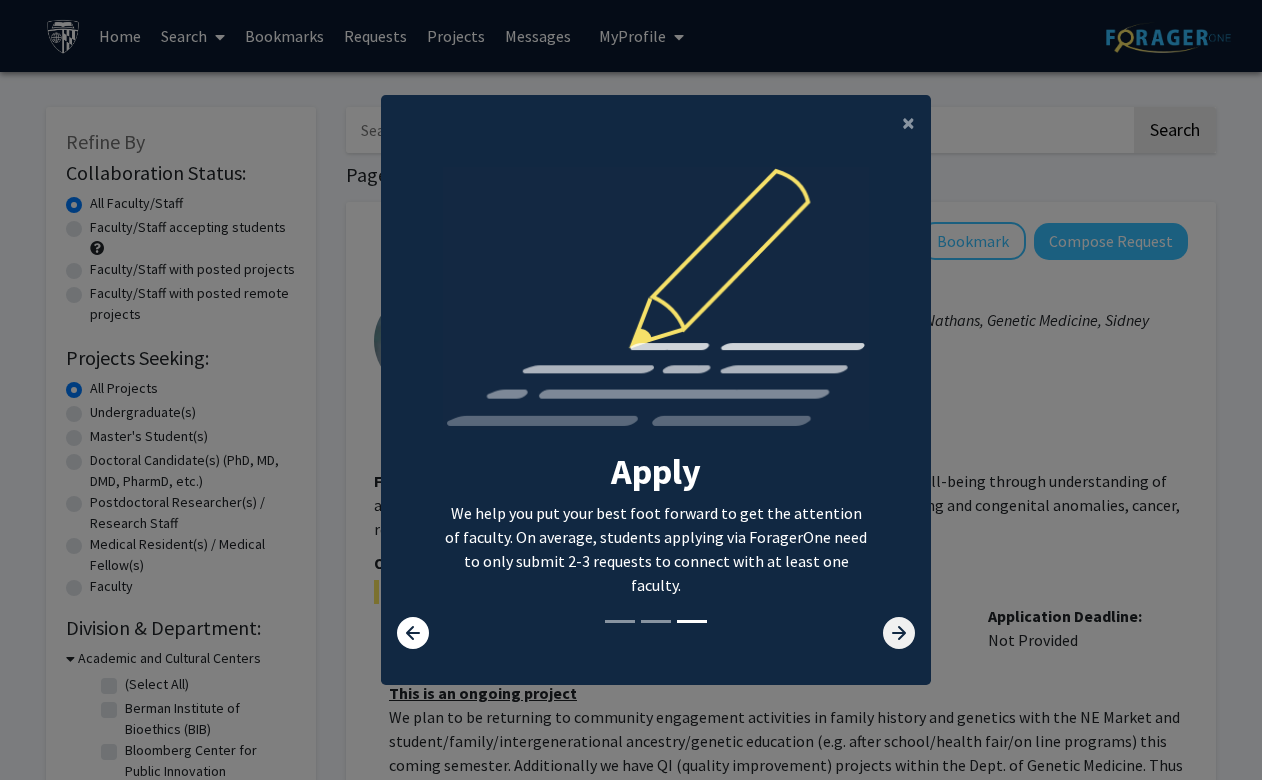 click 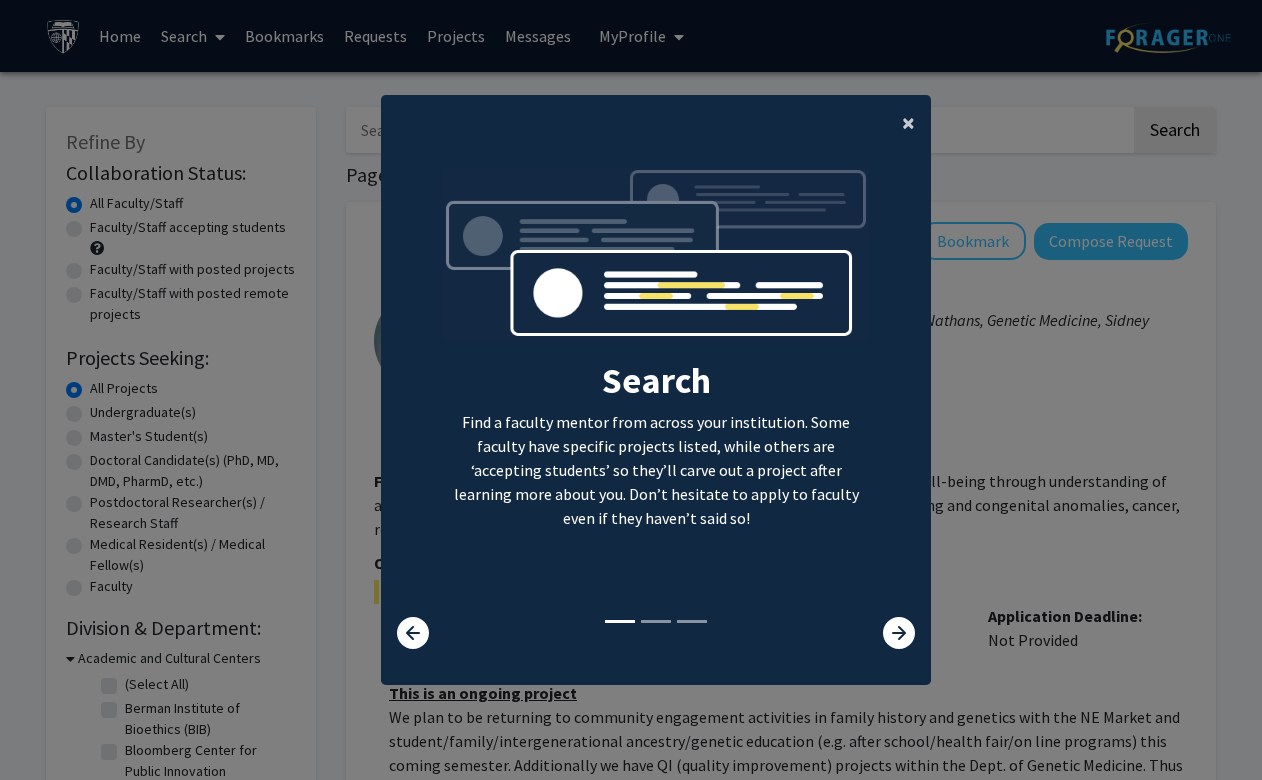 click on "×" 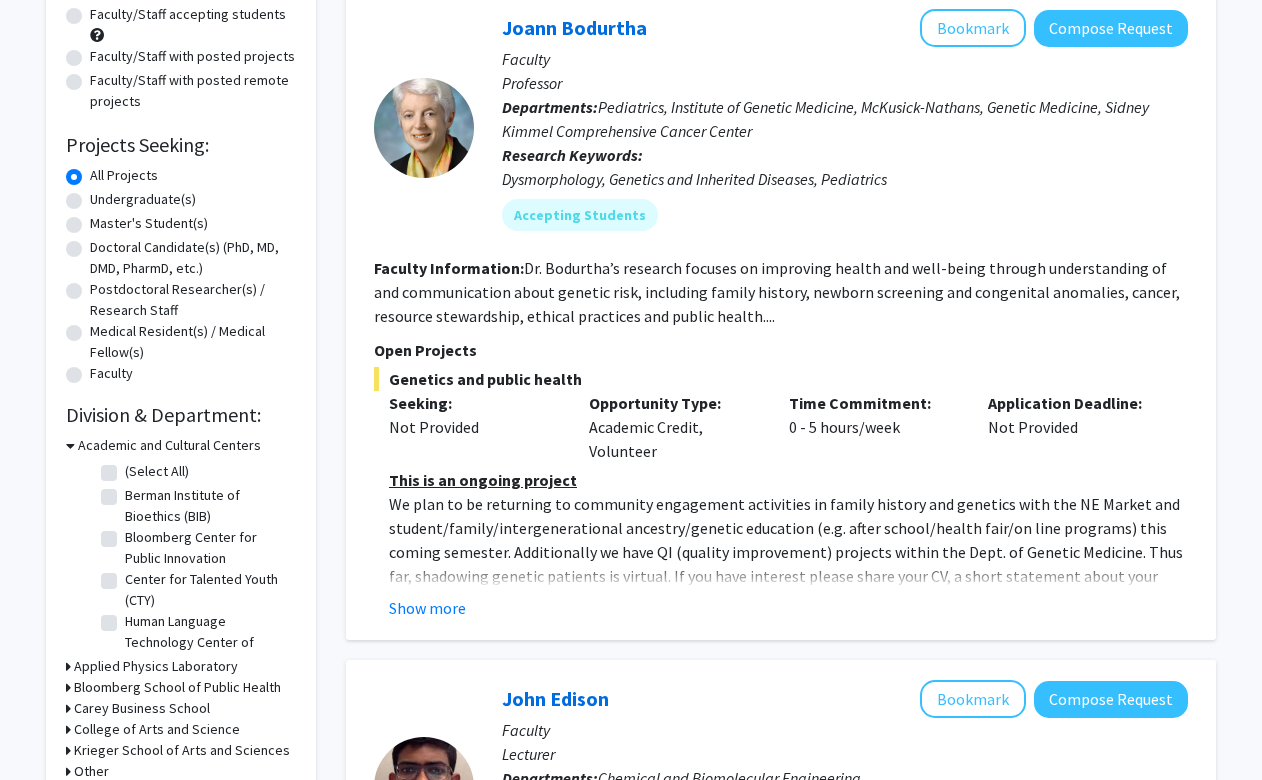 scroll, scrollTop: 218, scrollLeft: 0, axis: vertical 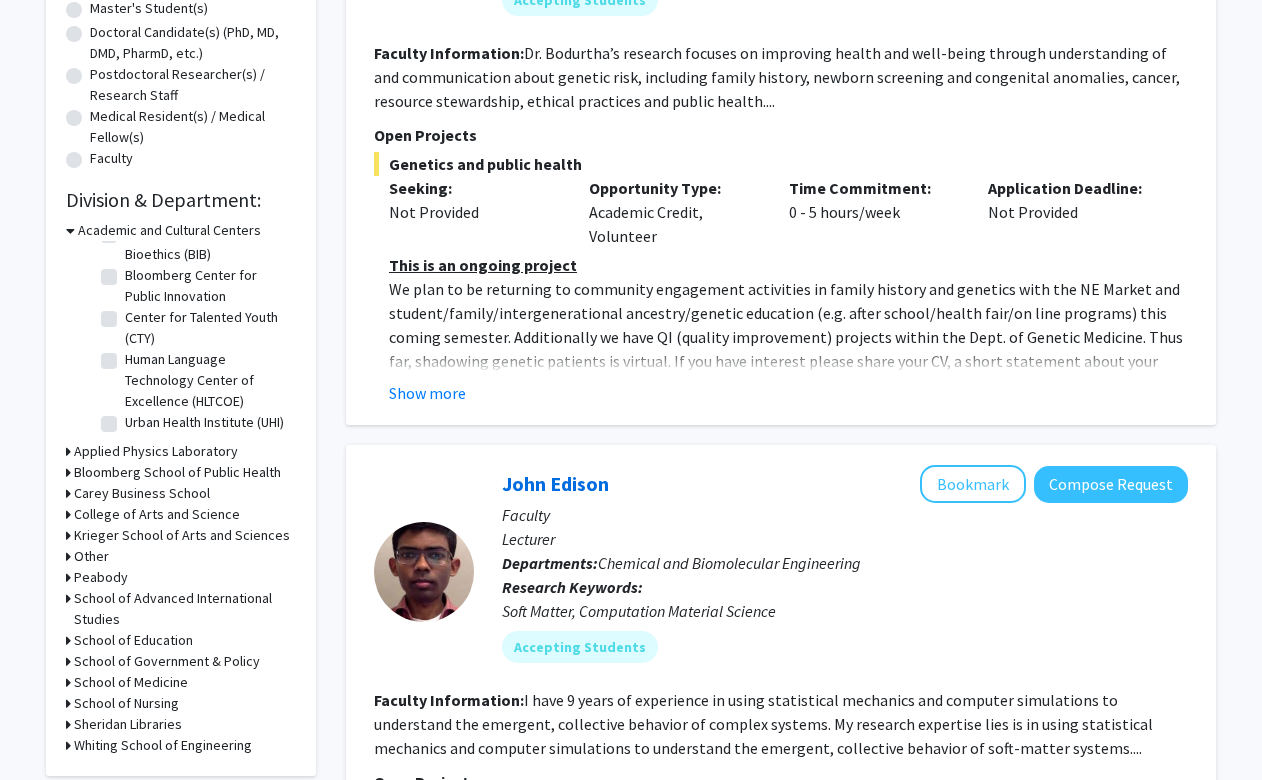 click on "Academic and Cultural Centers" at bounding box center (169, 230) 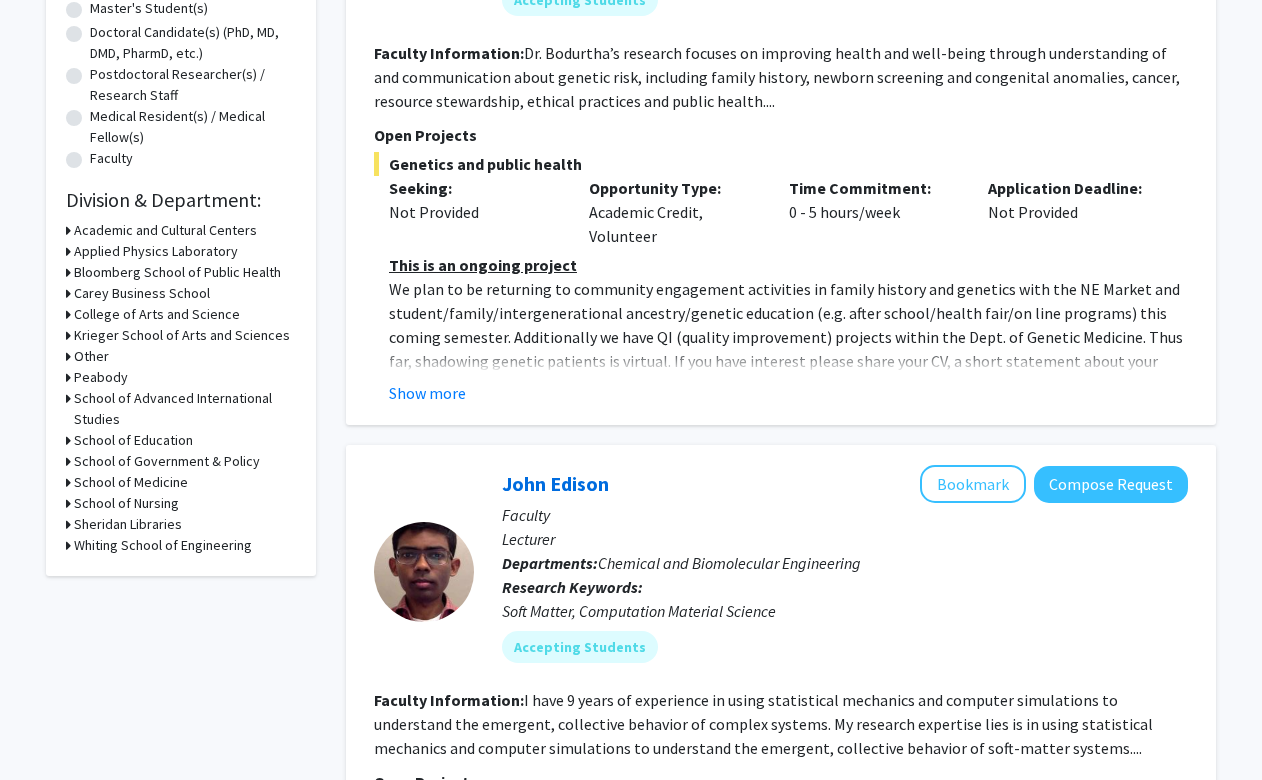 click on "Whiting School of Engineering" at bounding box center (163, 545) 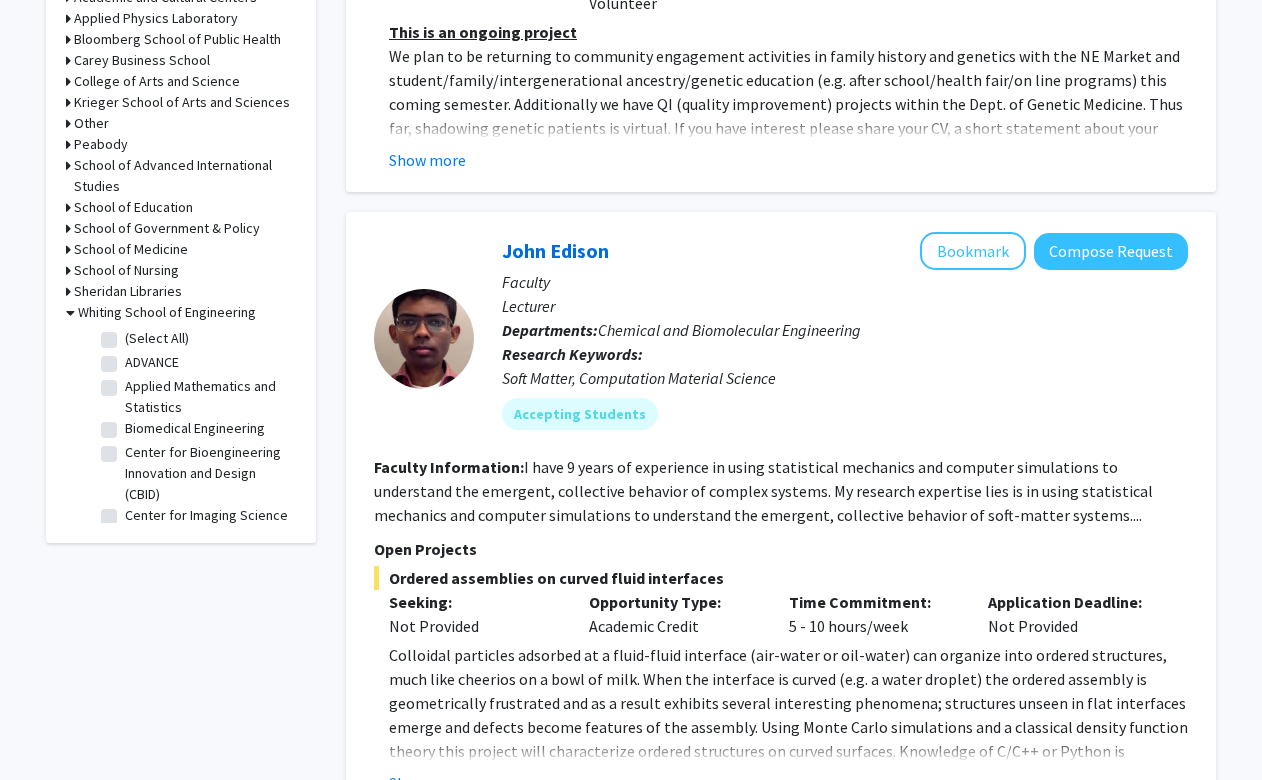scroll, scrollTop: 656, scrollLeft: 0, axis: vertical 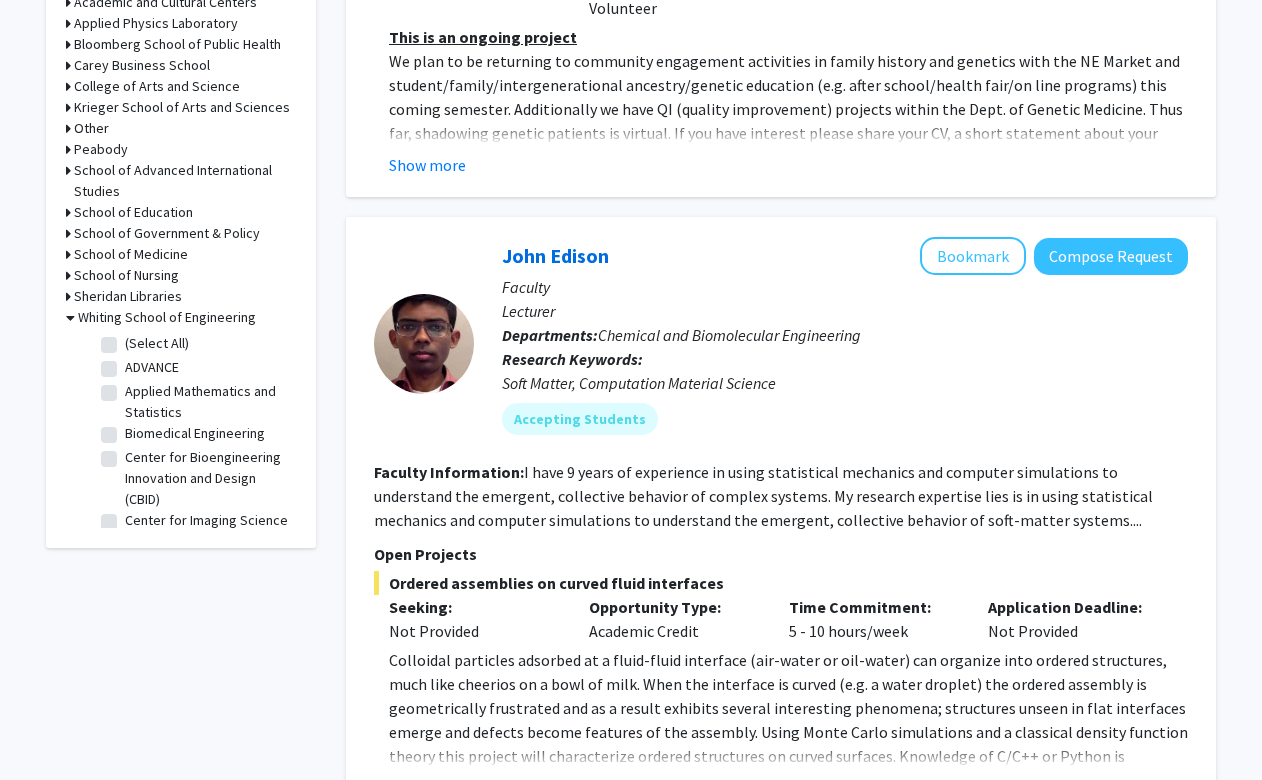click on "(Select All)" 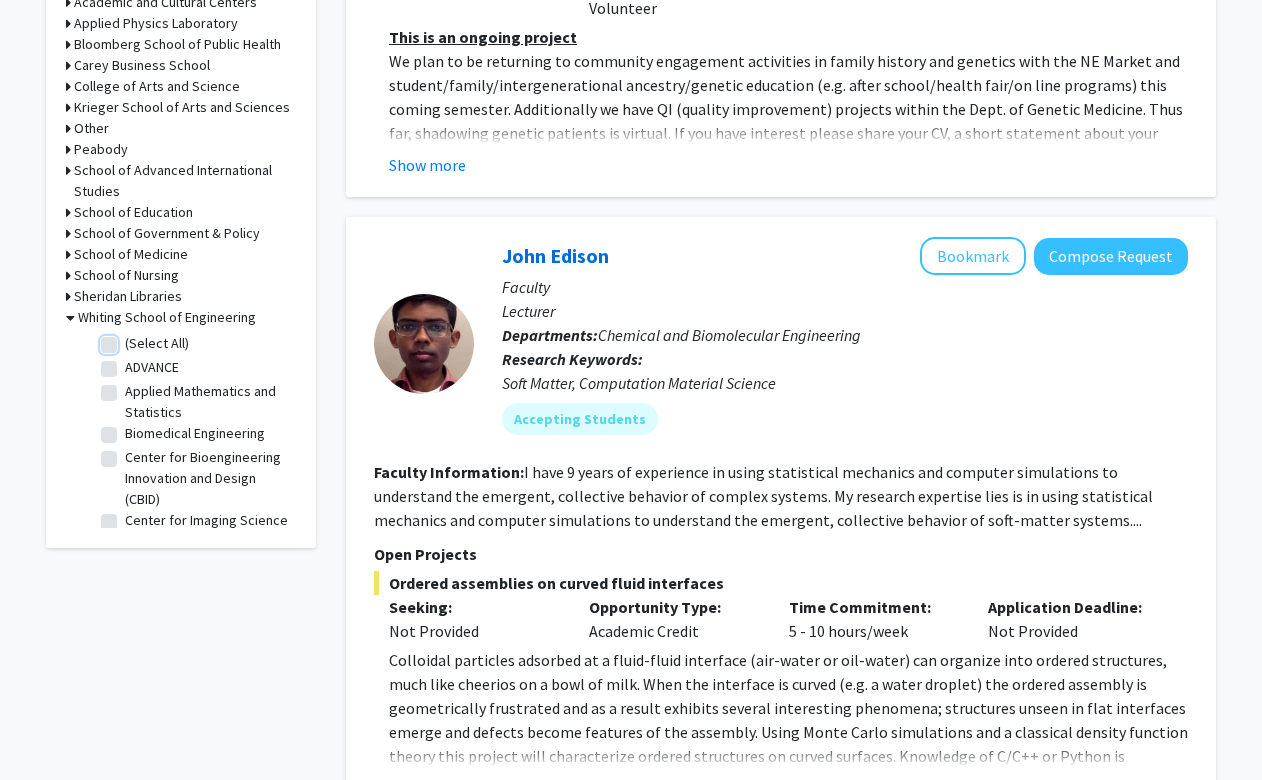 click on "(Select All)" at bounding box center (131, 339) 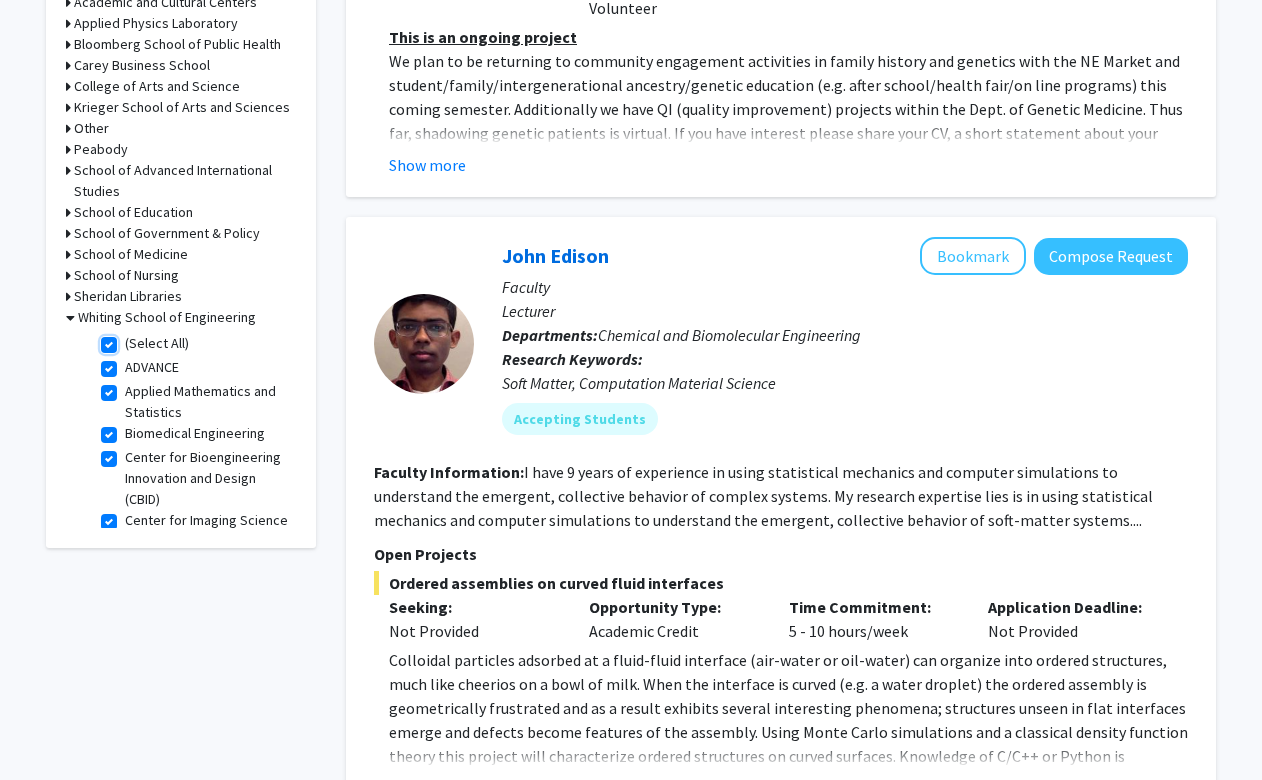 checkbox on "true" 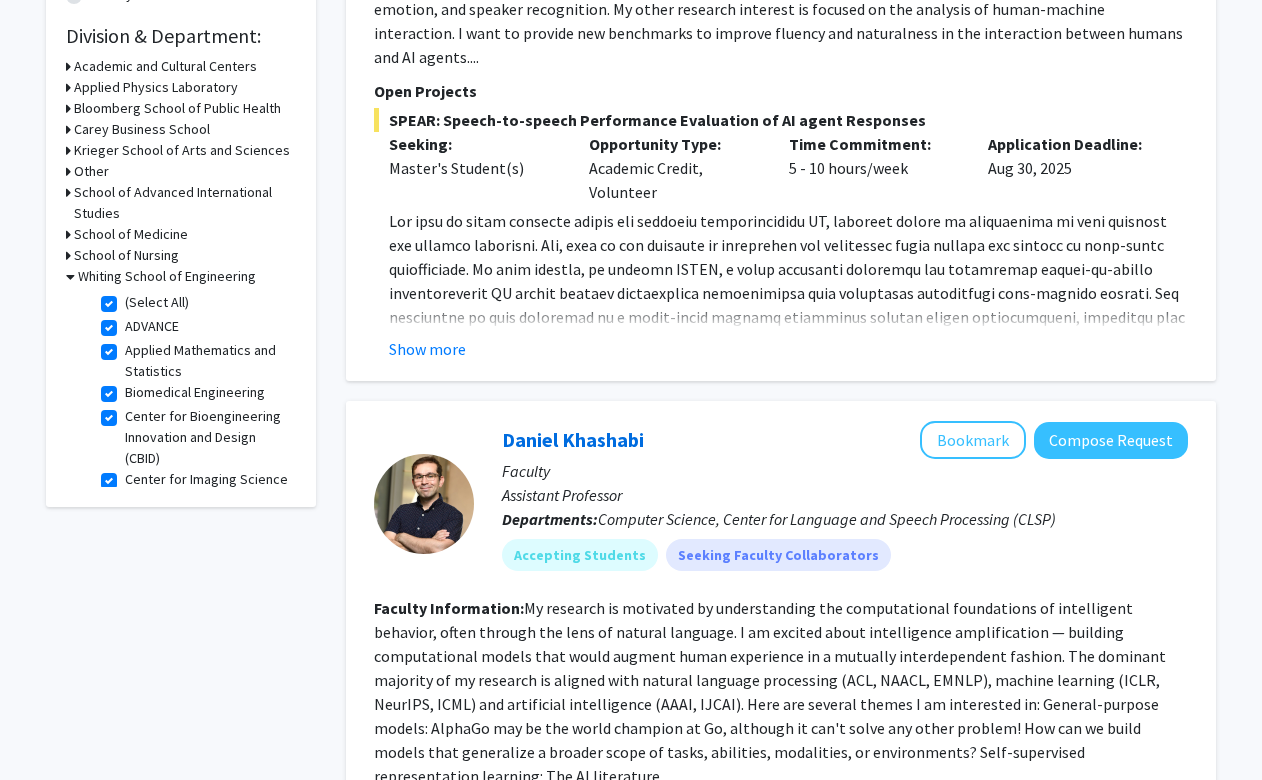 scroll, scrollTop: 0, scrollLeft: 0, axis: both 